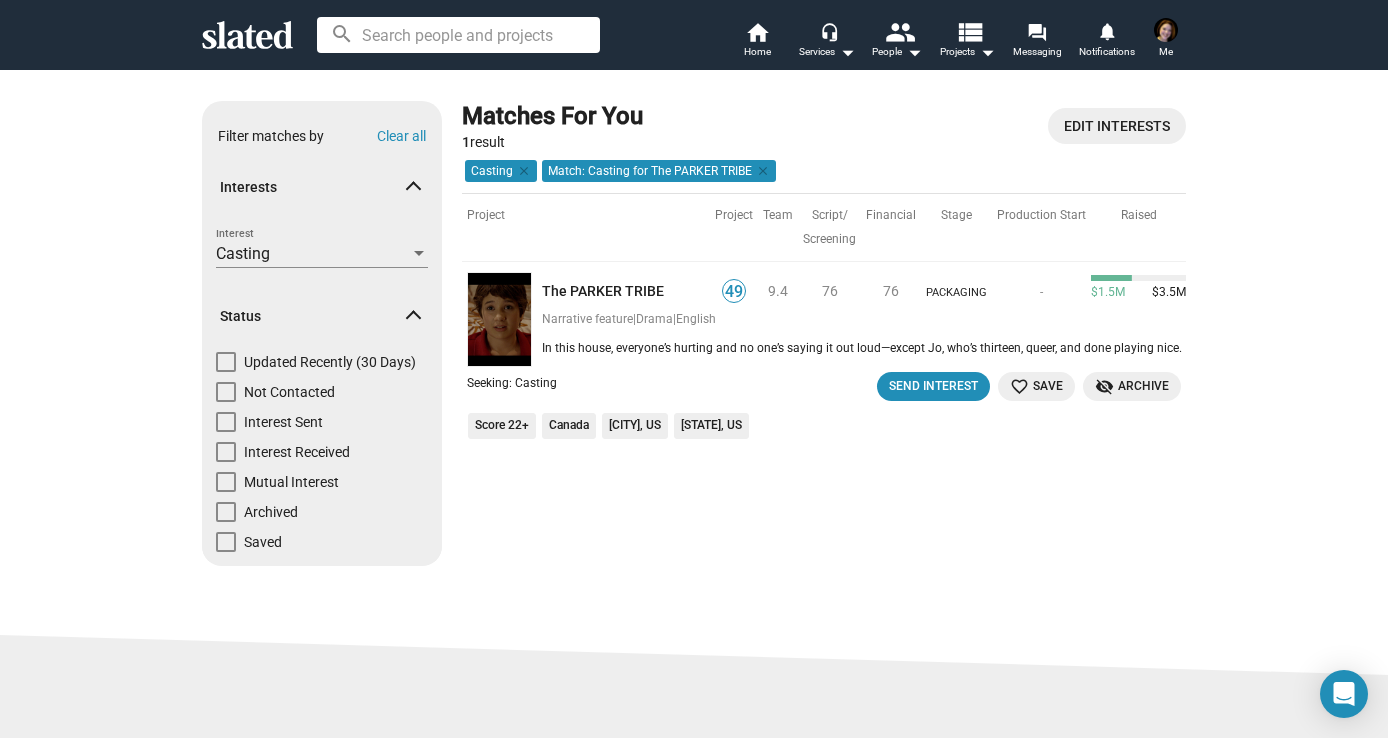 scroll, scrollTop: 0, scrollLeft: 0, axis: both 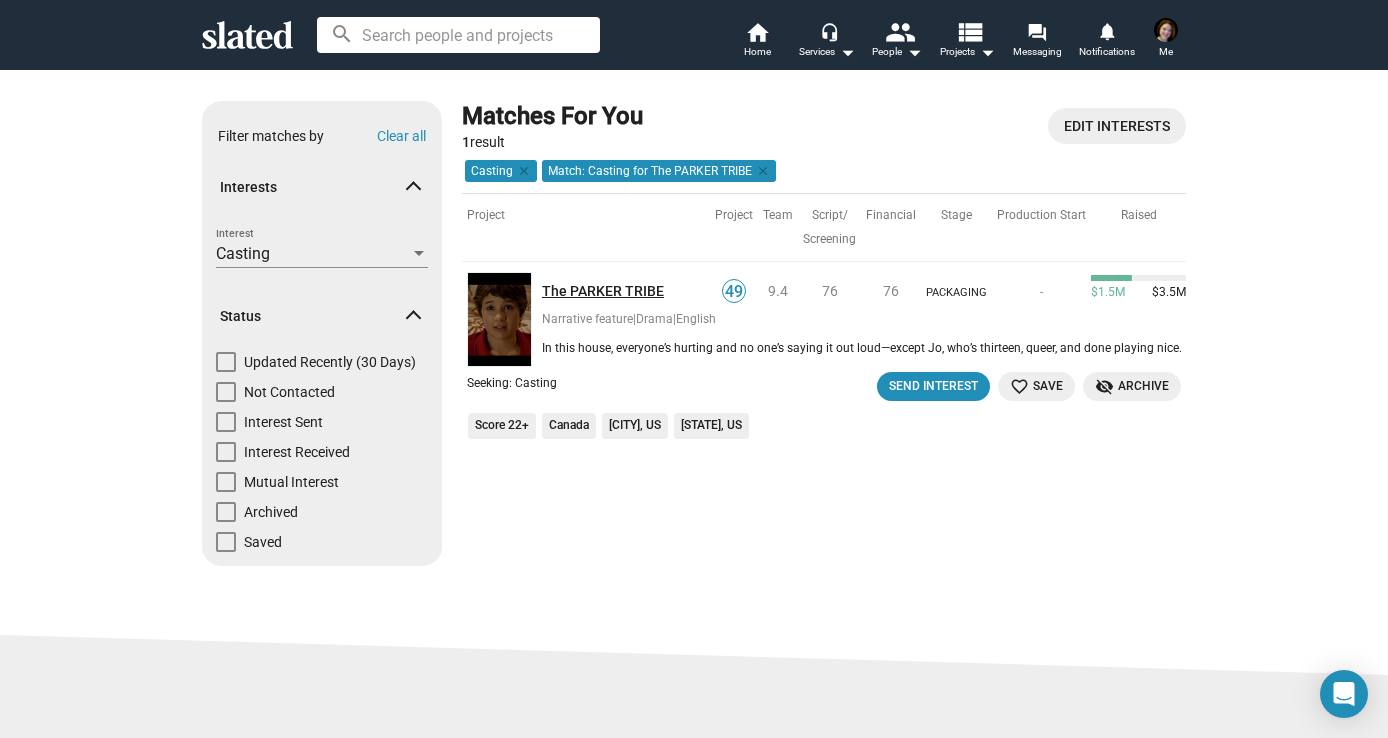 click on "The PARKER TRIBE" at bounding box center (626, 291) 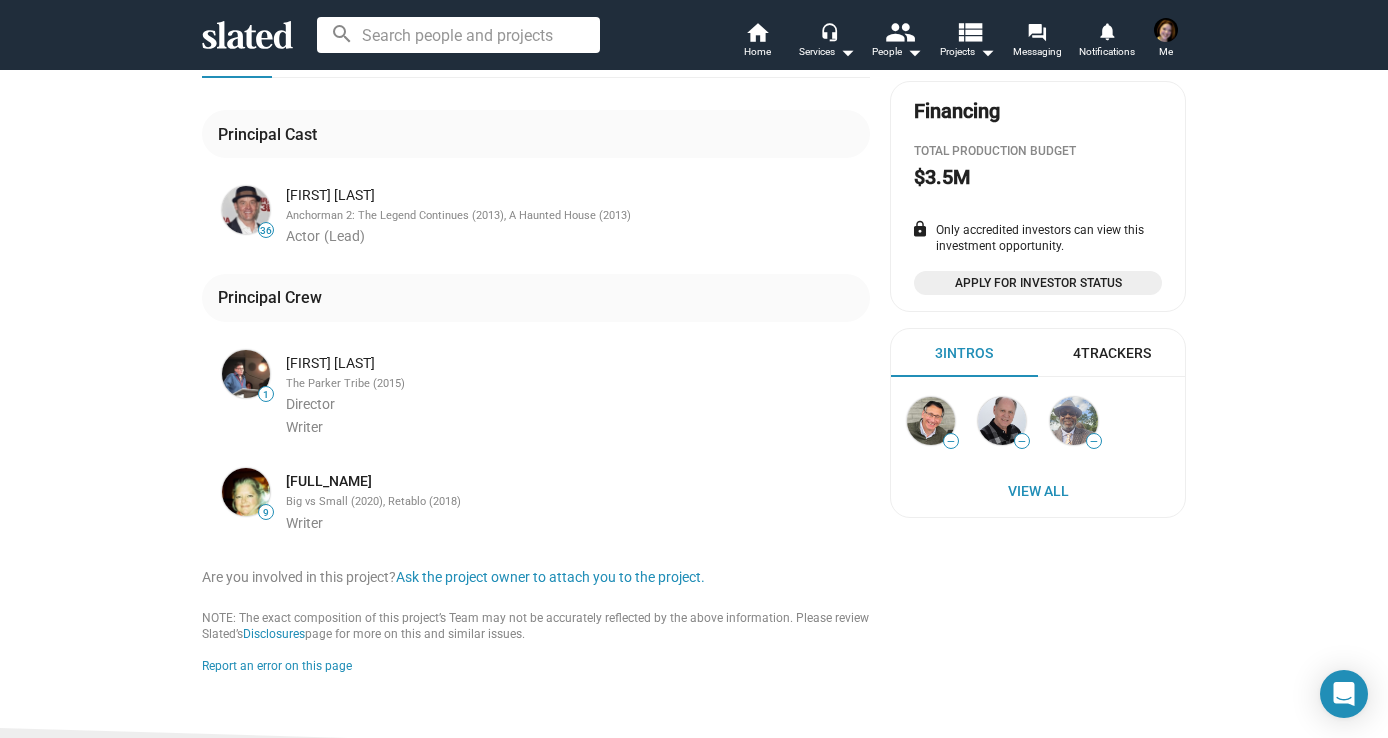 scroll, scrollTop: 215, scrollLeft: 0, axis: vertical 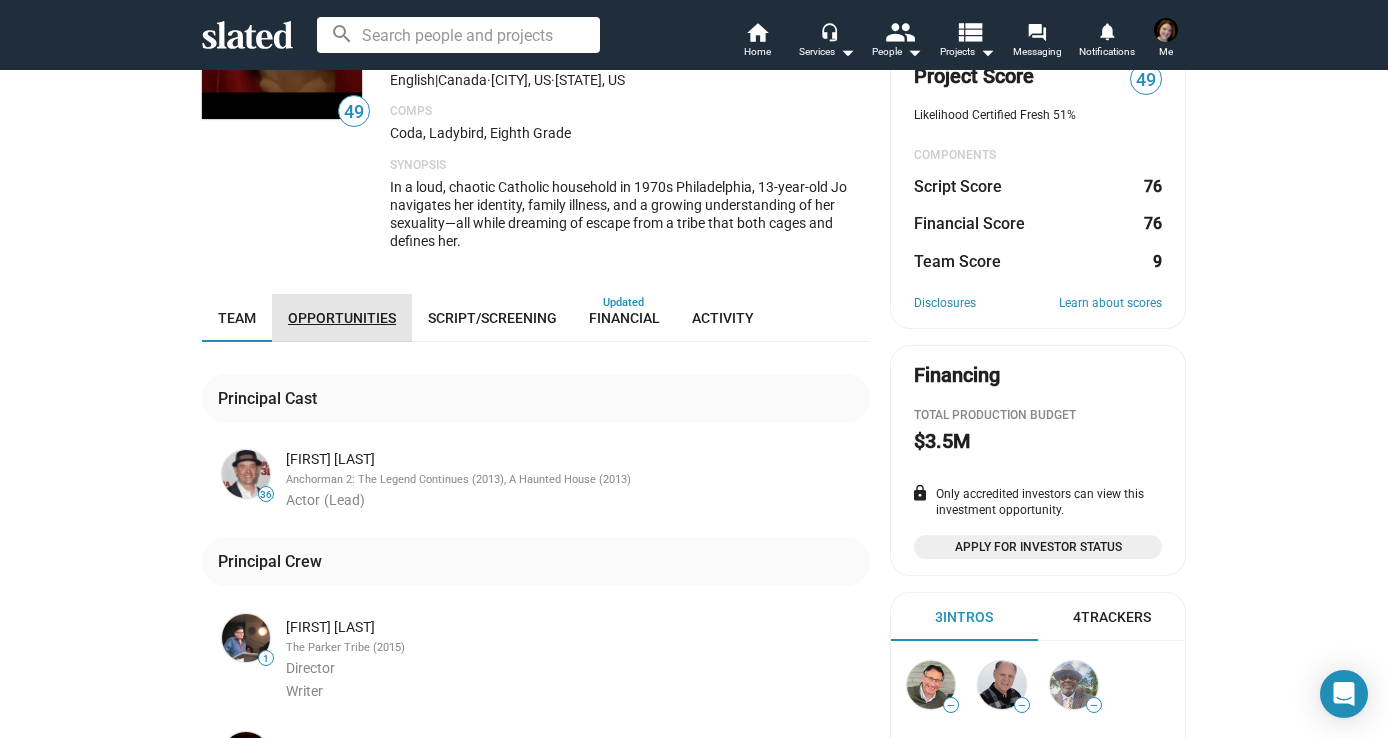 click on "Opportunities" at bounding box center [342, 318] 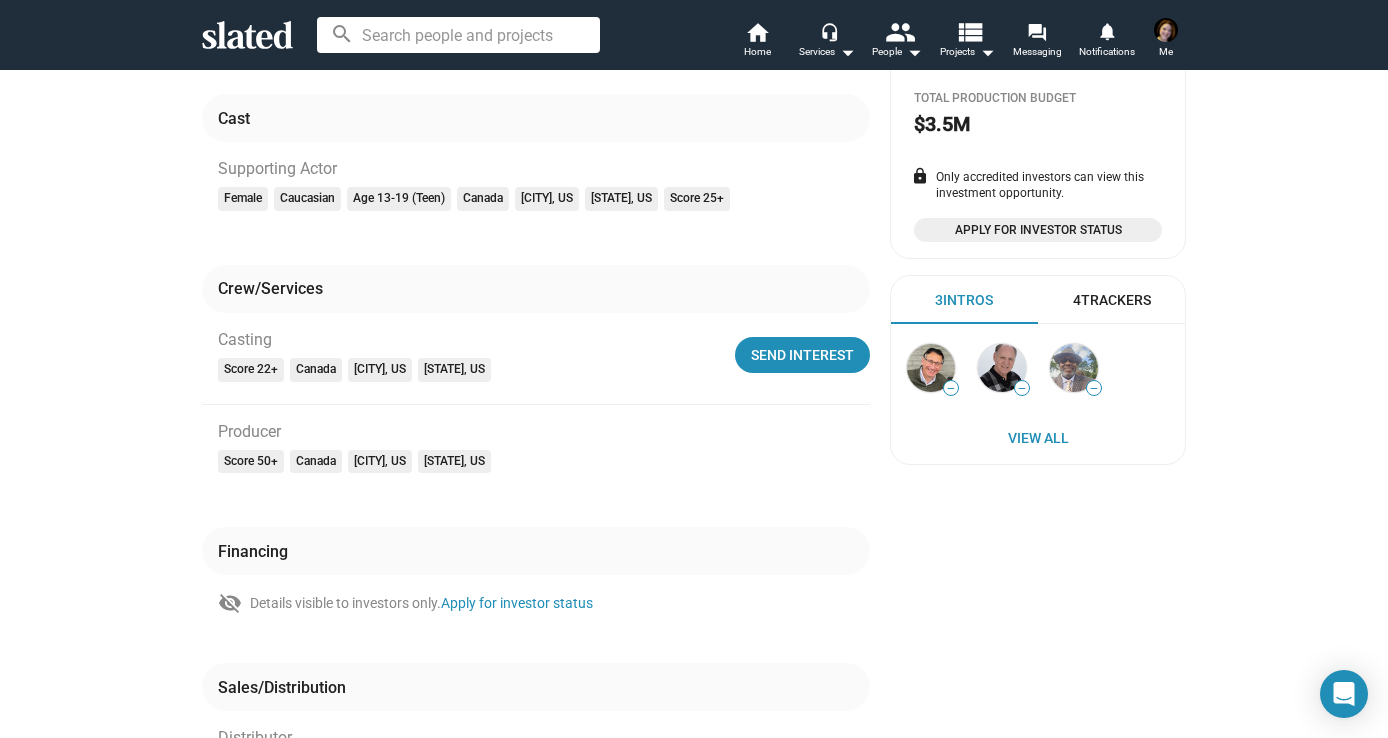 scroll, scrollTop: 533, scrollLeft: 0, axis: vertical 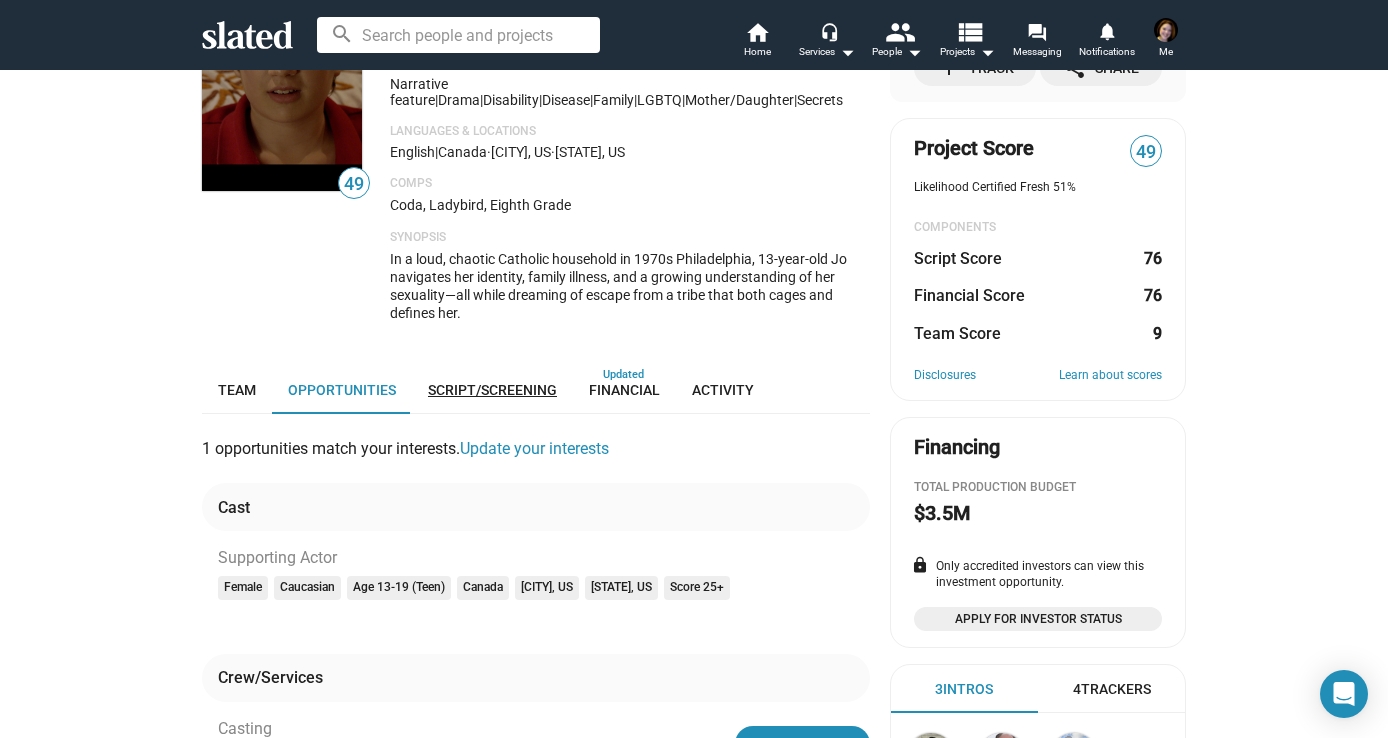 click on "Script/Screening" at bounding box center (492, 390) 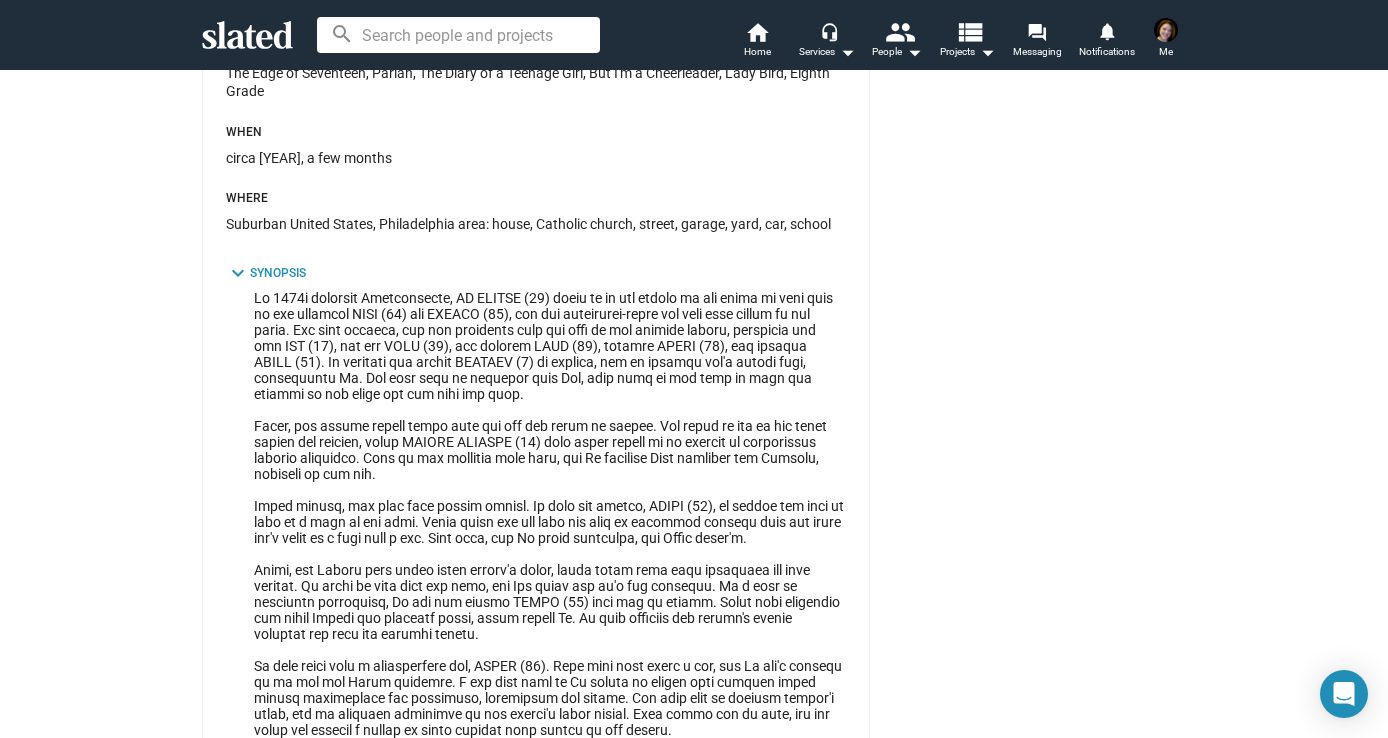 scroll, scrollTop: 1503, scrollLeft: 0, axis: vertical 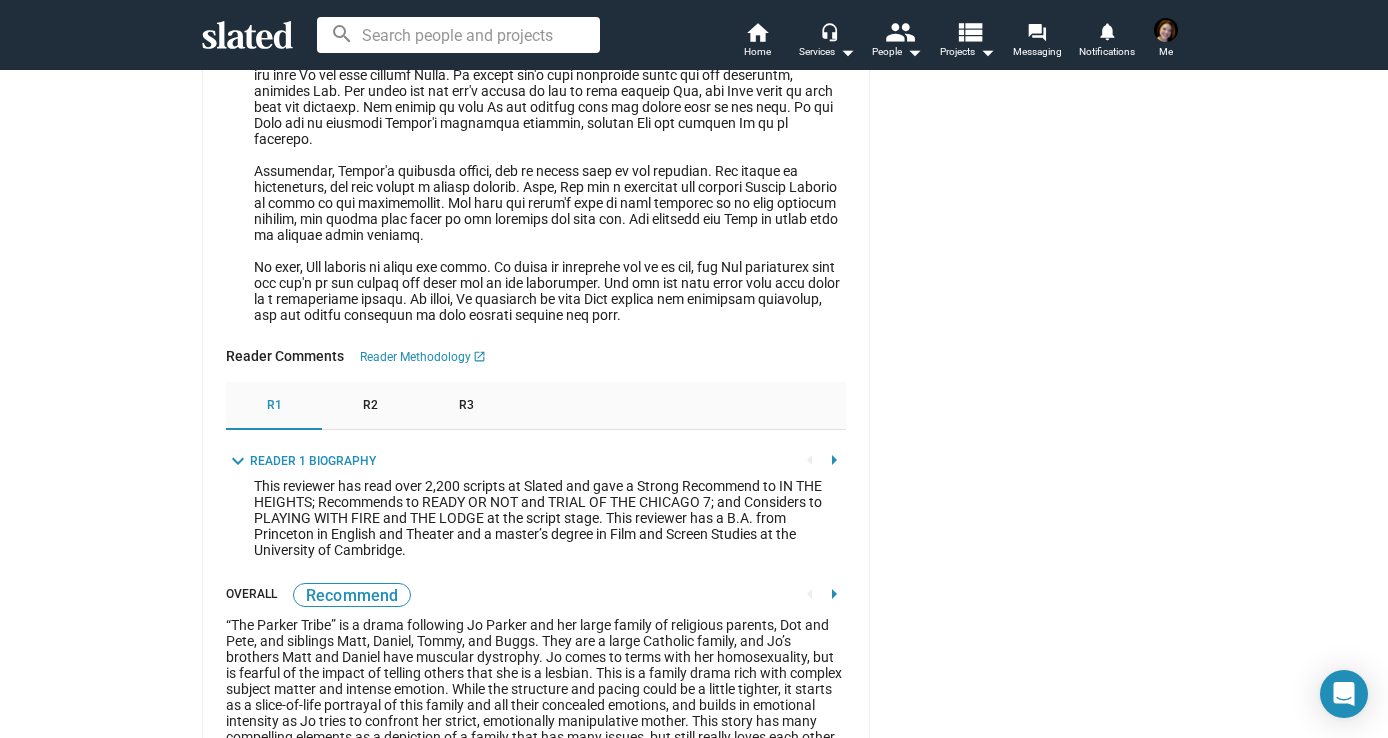 click on "R2" at bounding box center (370, 406) 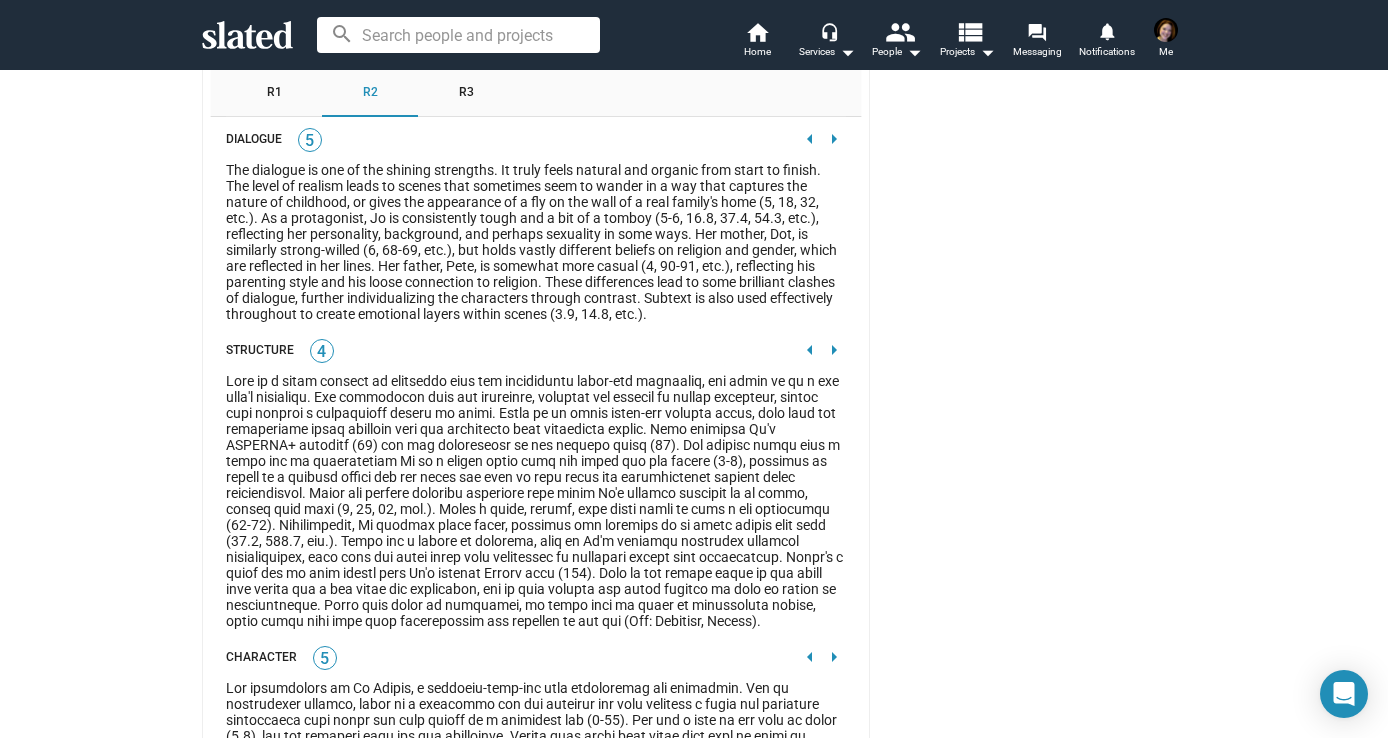 scroll, scrollTop: 3581, scrollLeft: 0, axis: vertical 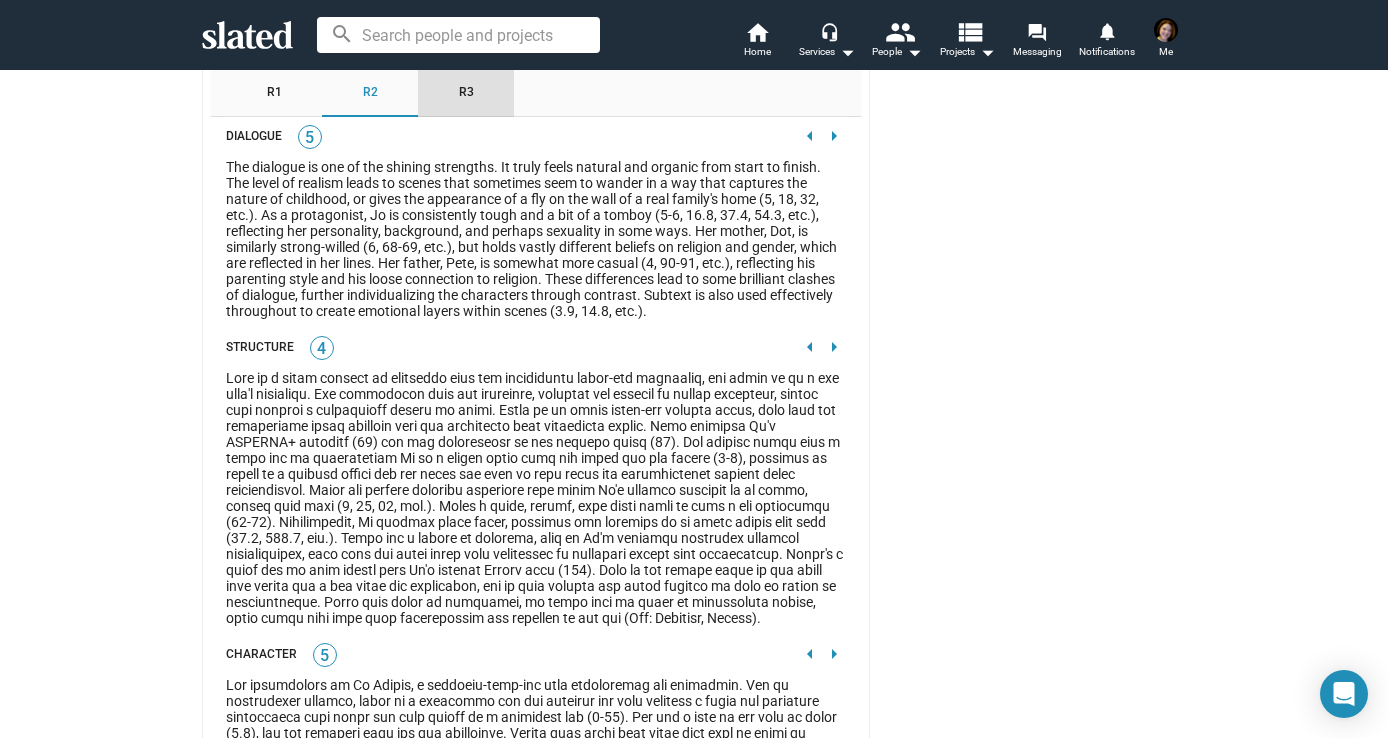 click on "R3" at bounding box center [466, 93] 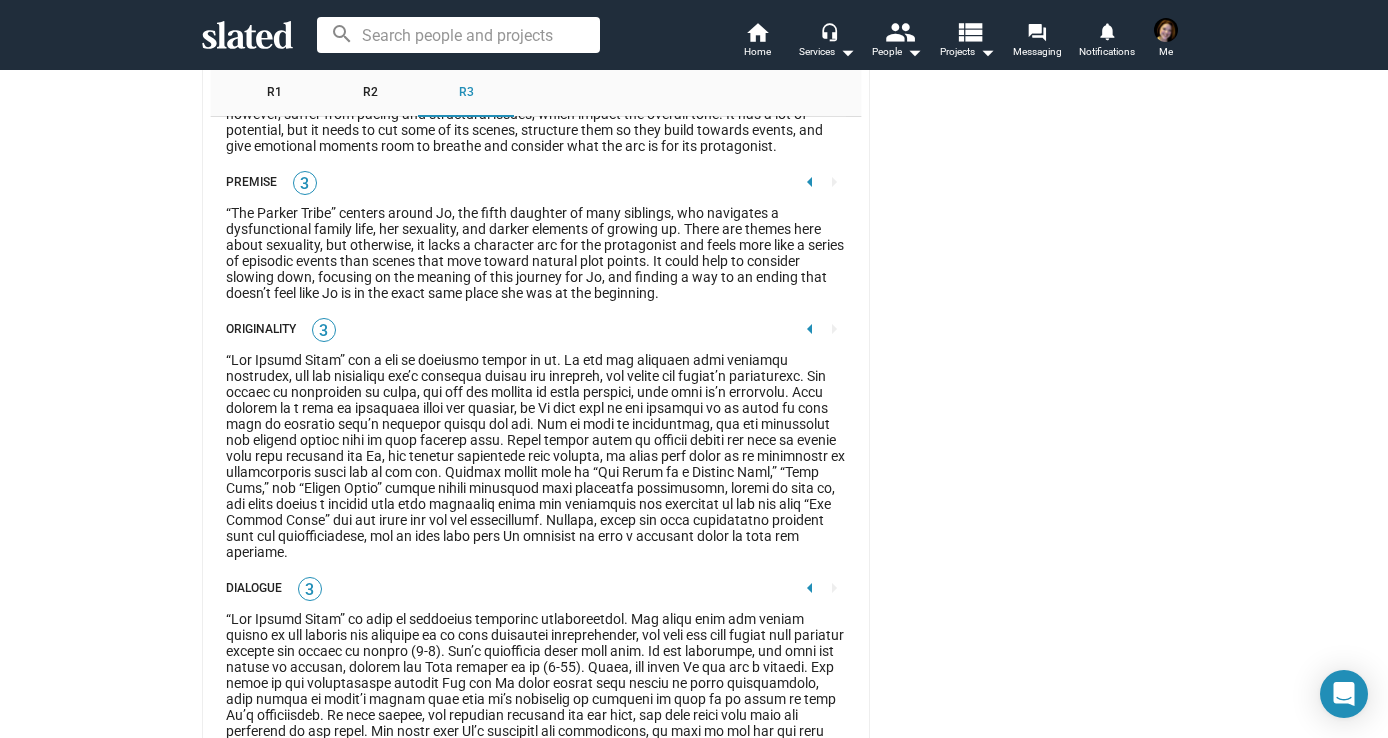 scroll, scrollTop: 2892, scrollLeft: 0, axis: vertical 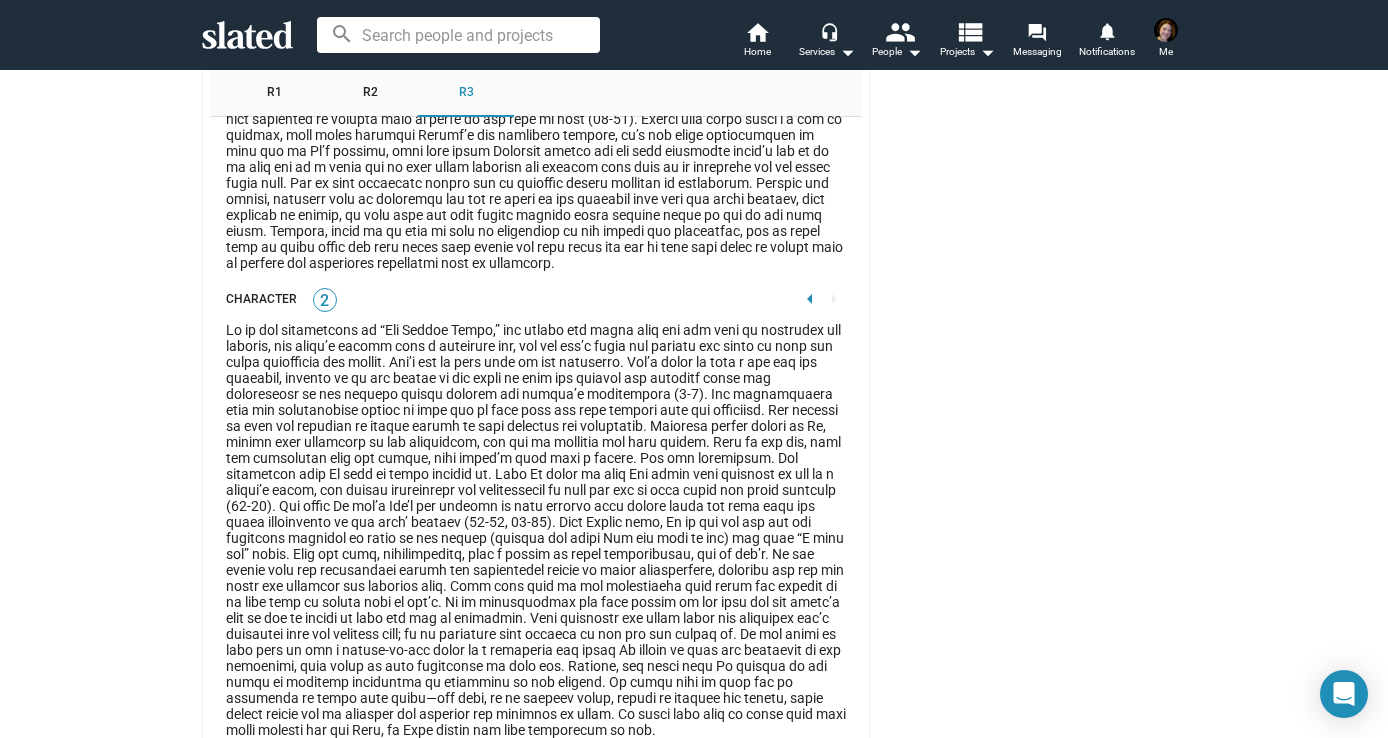 click on "R2" at bounding box center [370, 93] 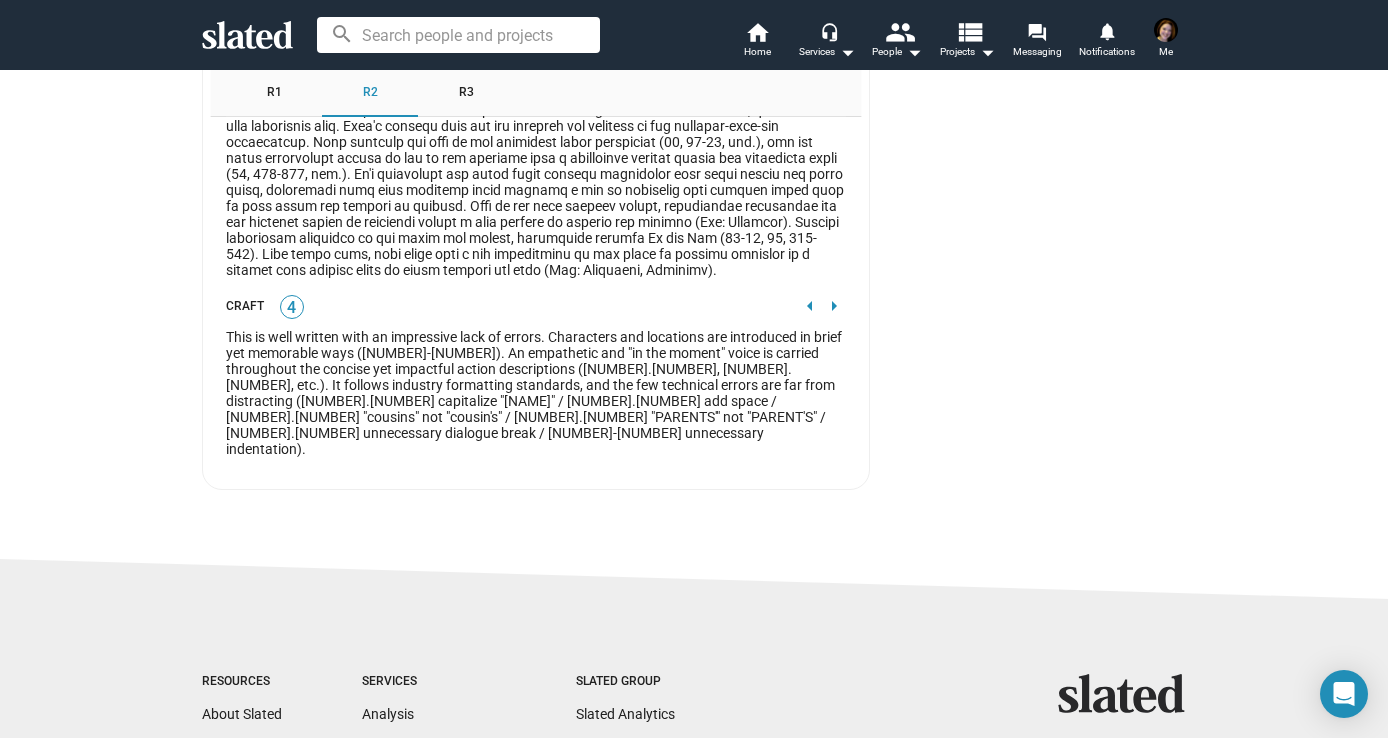 scroll, scrollTop: 5182, scrollLeft: 0, axis: vertical 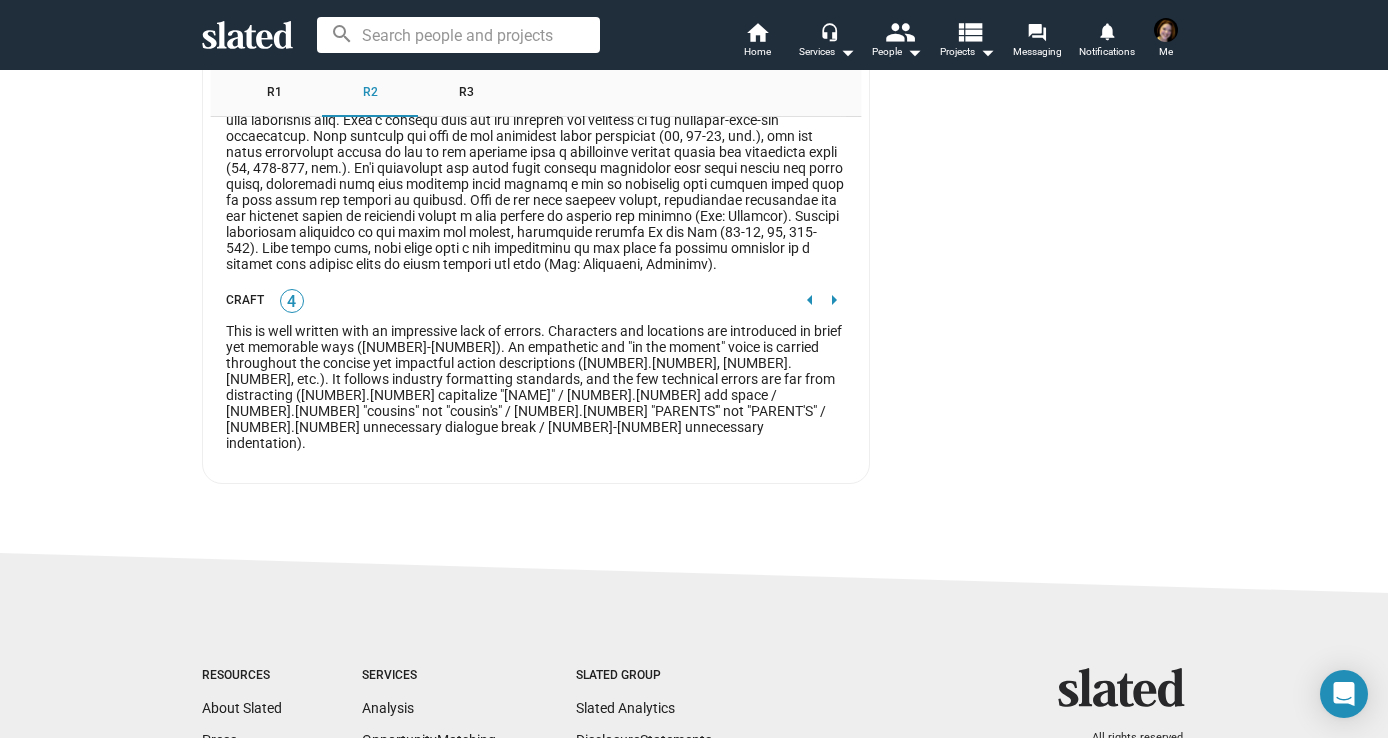 click on "R1" at bounding box center (274, 93) 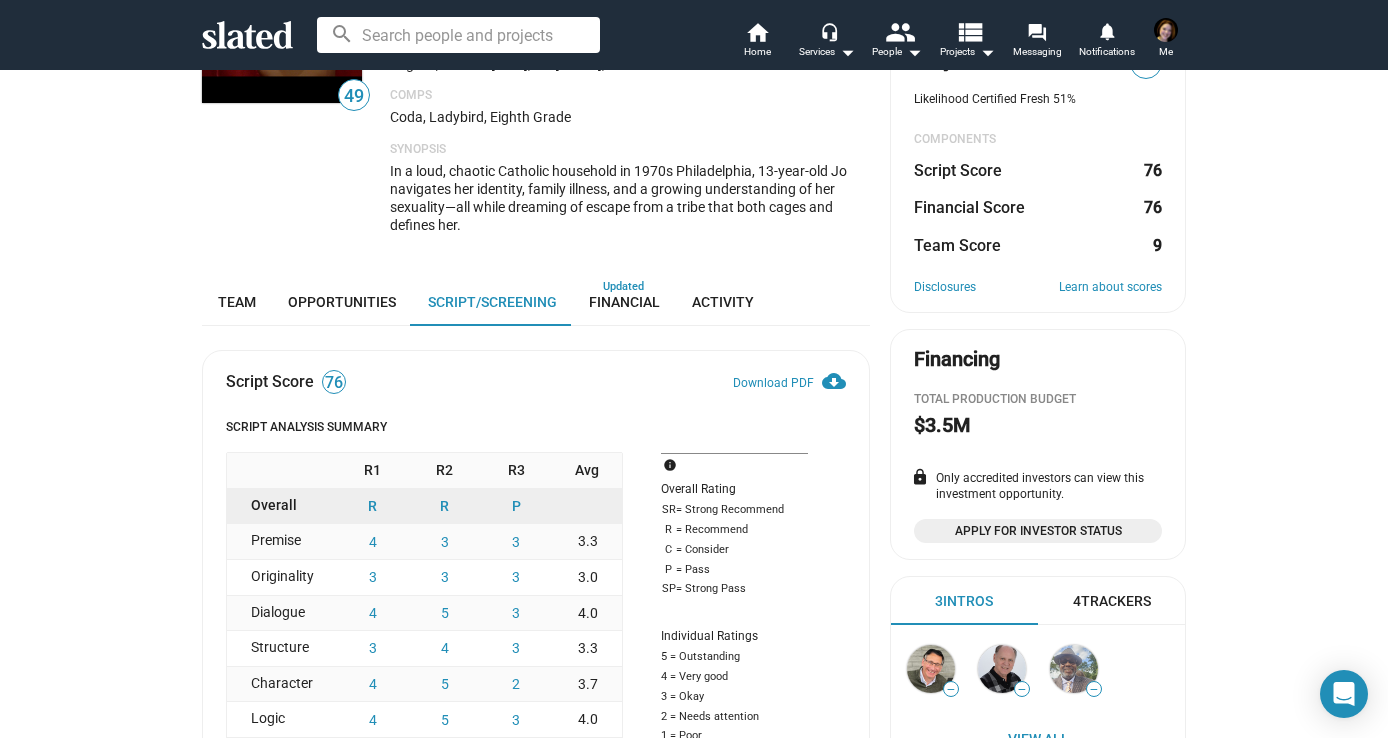 scroll, scrollTop: 19, scrollLeft: 0, axis: vertical 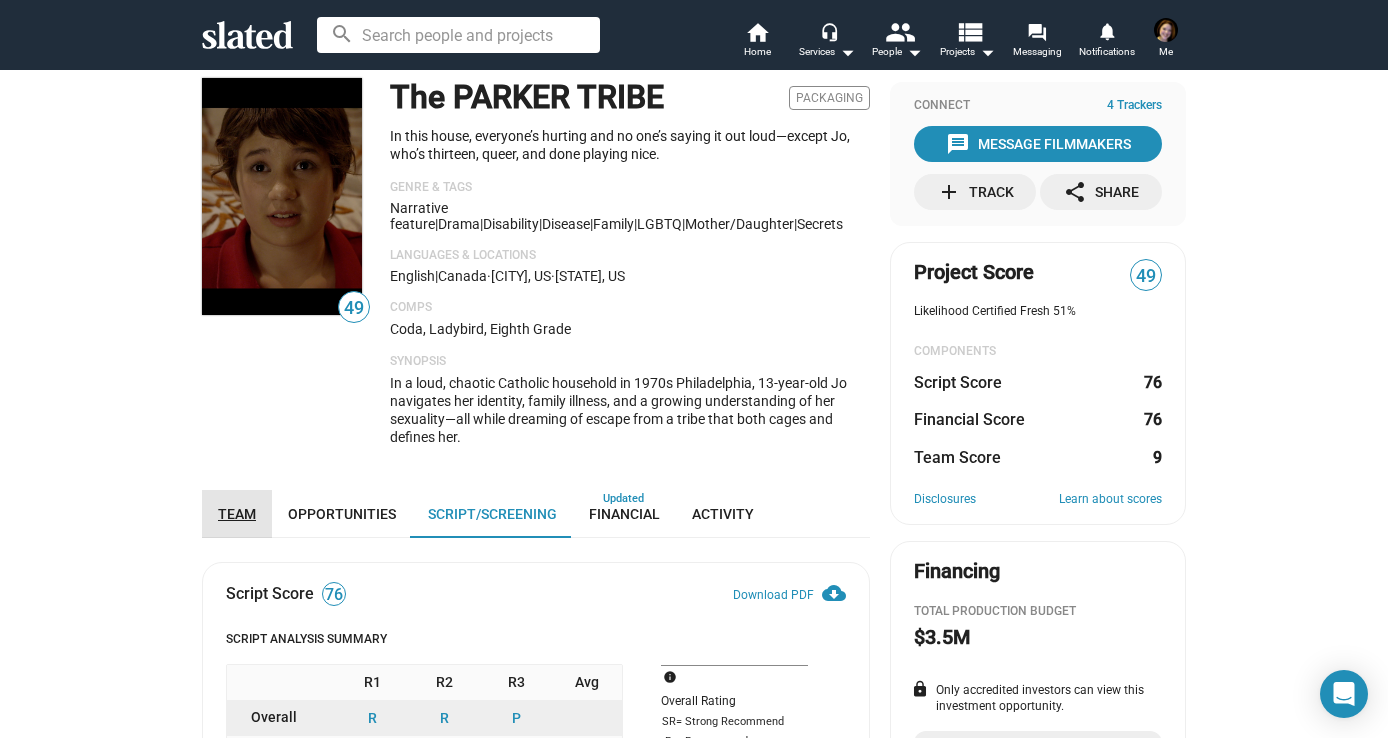 click on "Team" at bounding box center (237, 514) 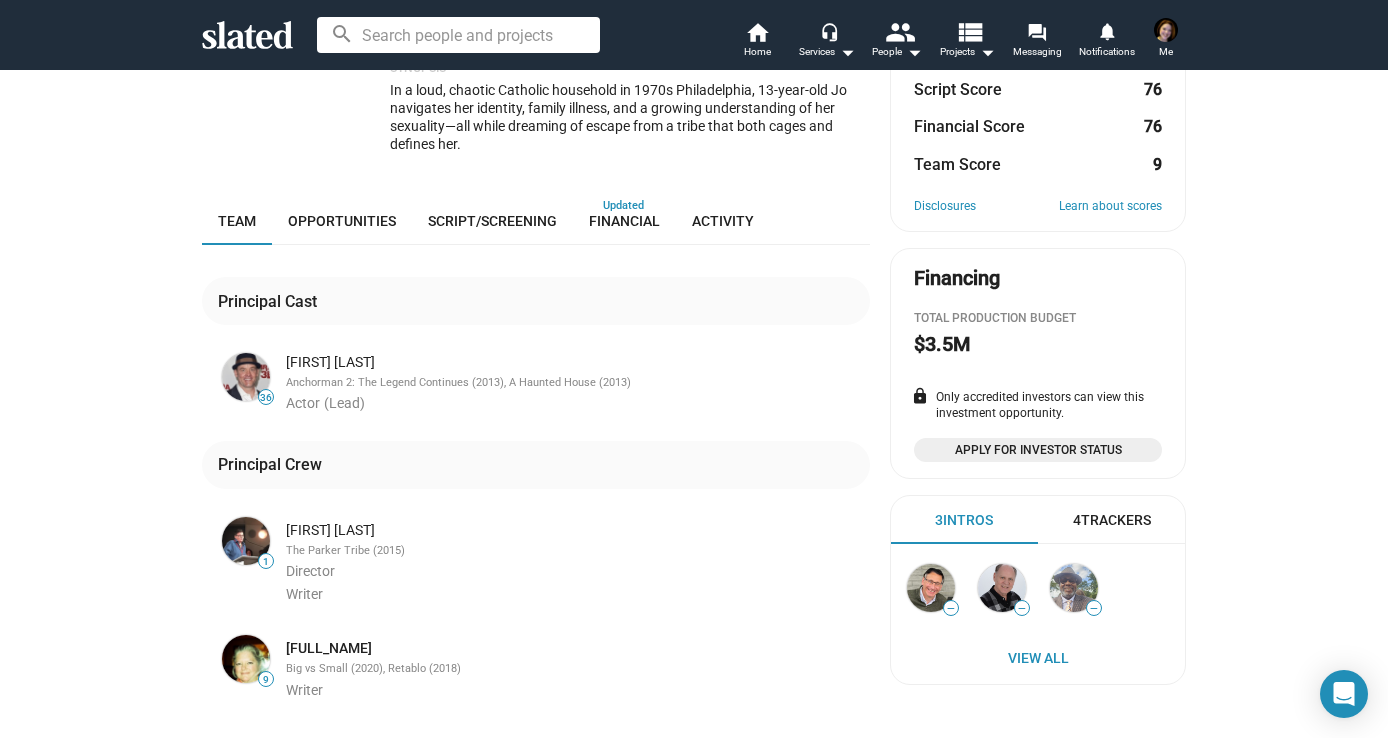 scroll, scrollTop: 310, scrollLeft: 0, axis: vertical 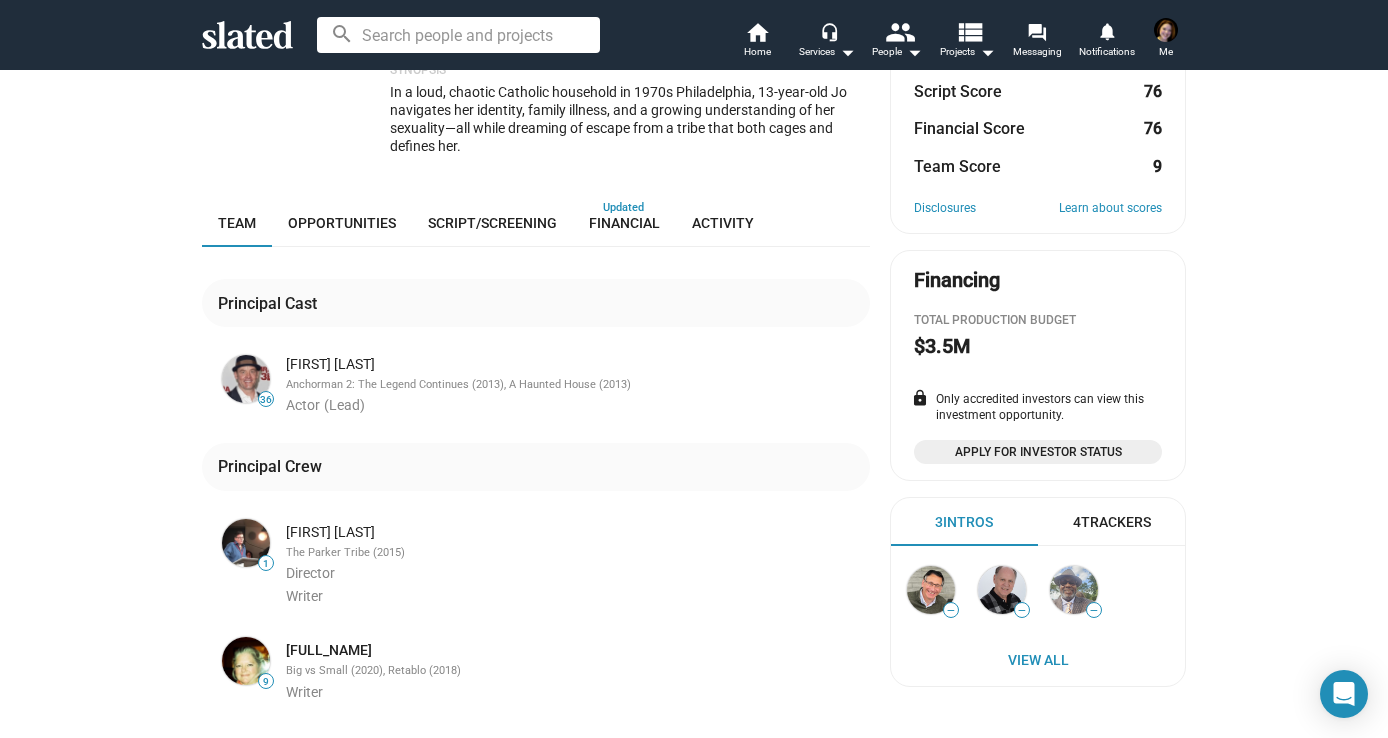 click on "[FIRST] [LAST]" at bounding box center (576, 364) 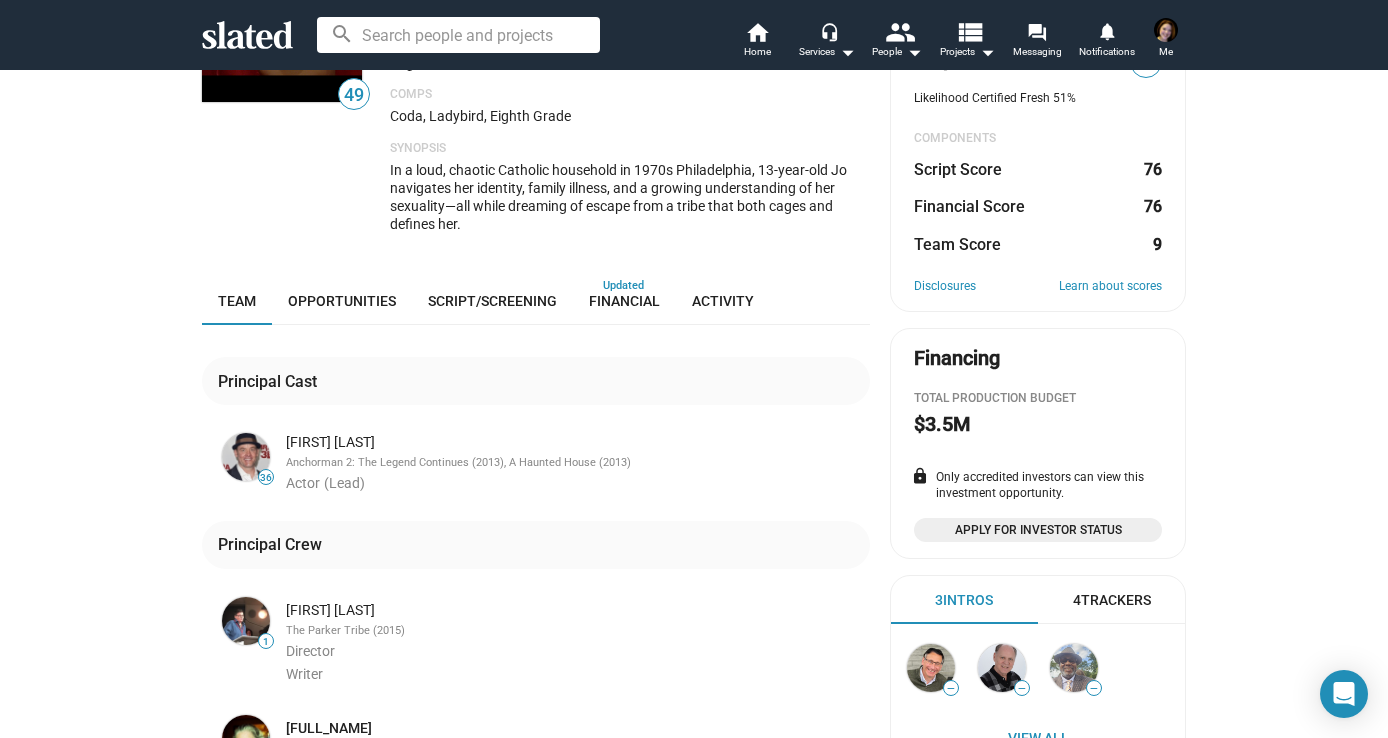 scroll, scrollTop: 236, scrollLeft: 0, axis: vertical 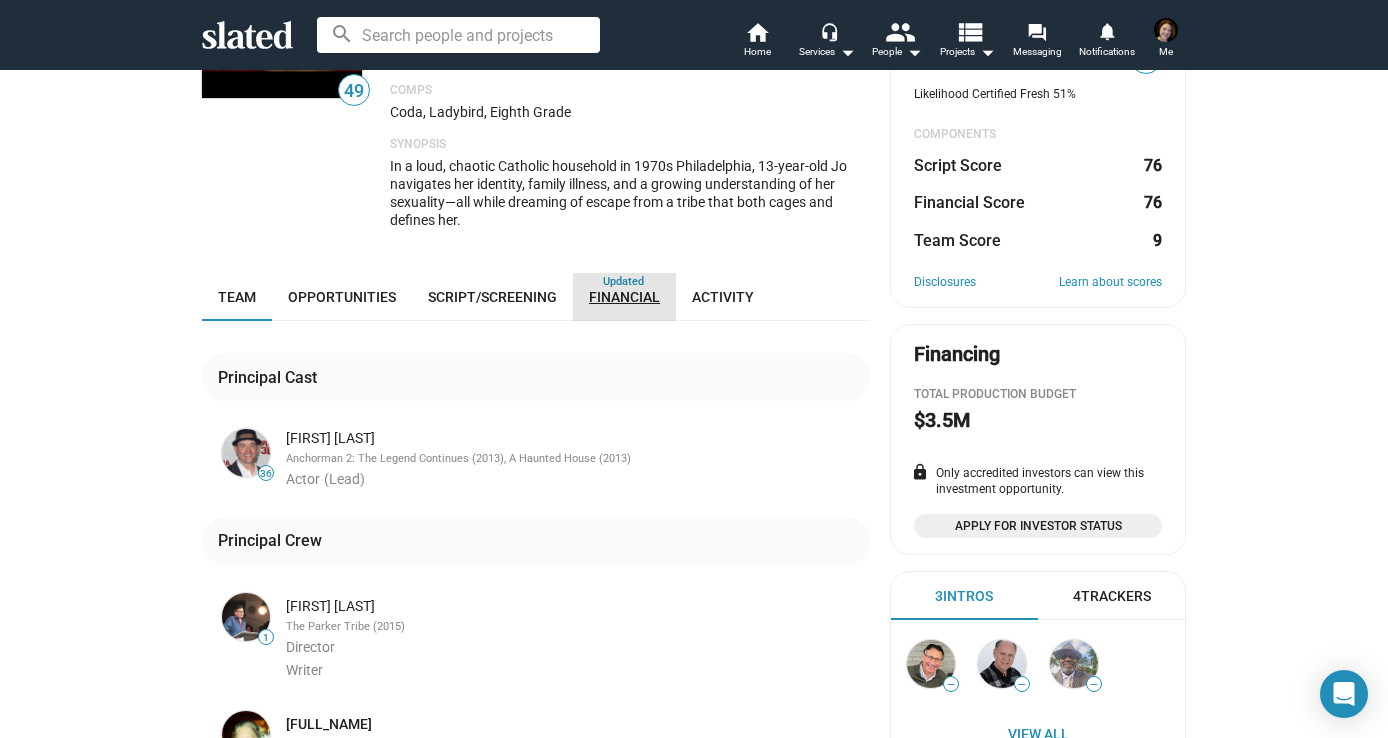 click on "Financial" at bounding box center [624, 297] 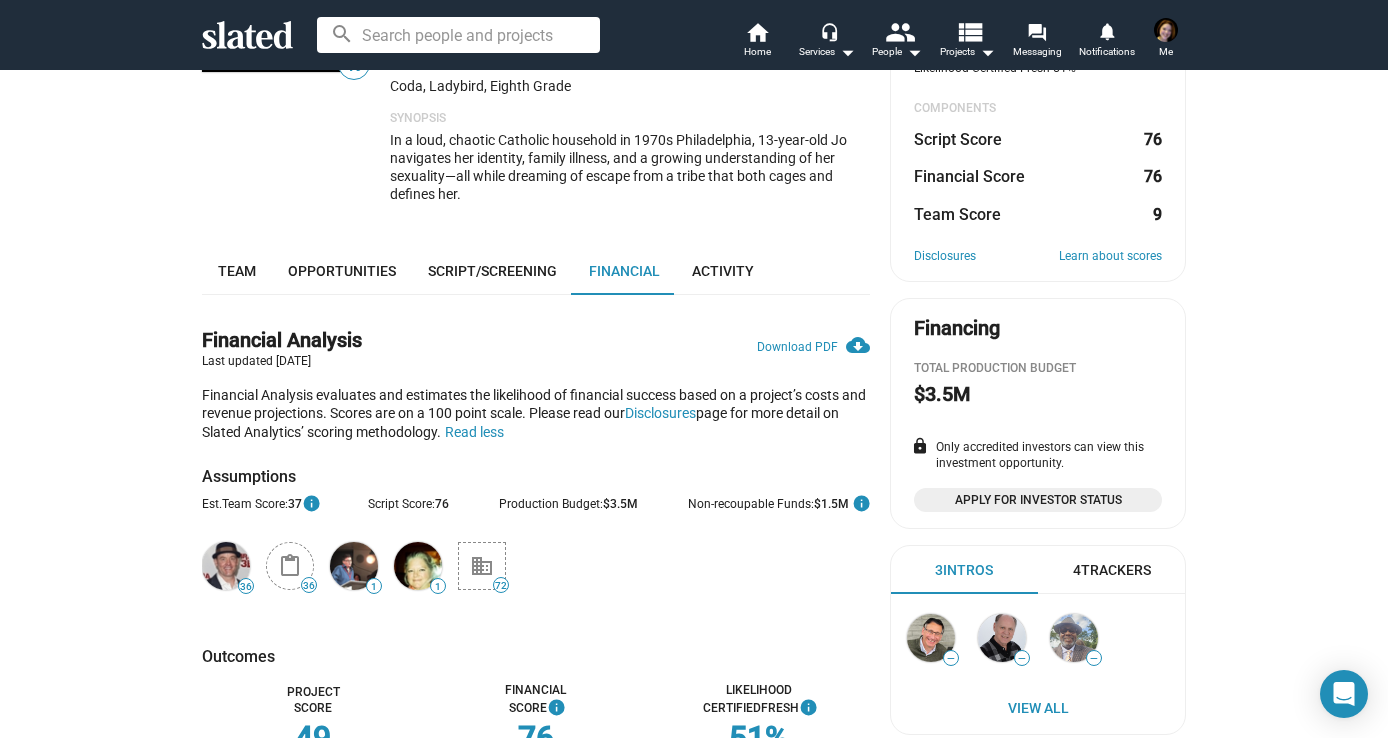 scroll, scrollTop: 266, scrollLeft: 0, axis: vertical 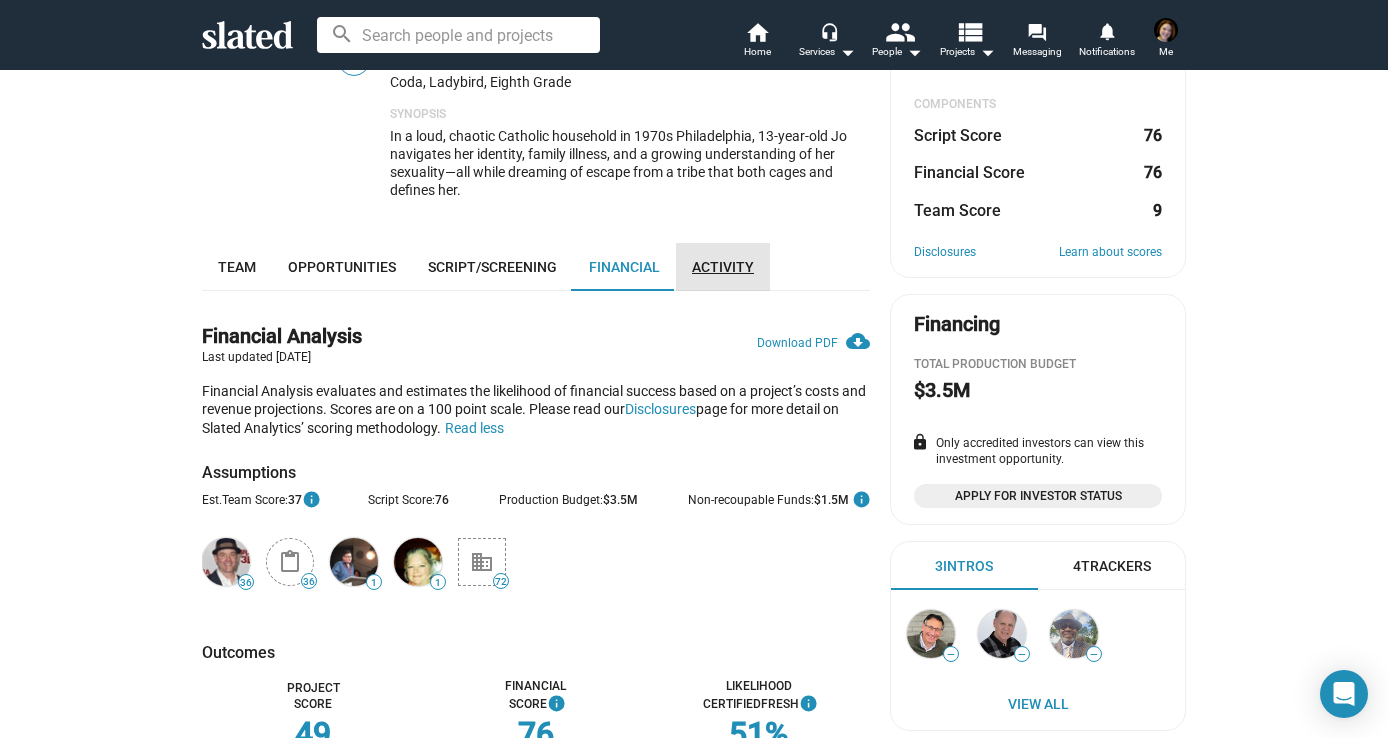 click on "Activity" at bounding box center (723, 267) 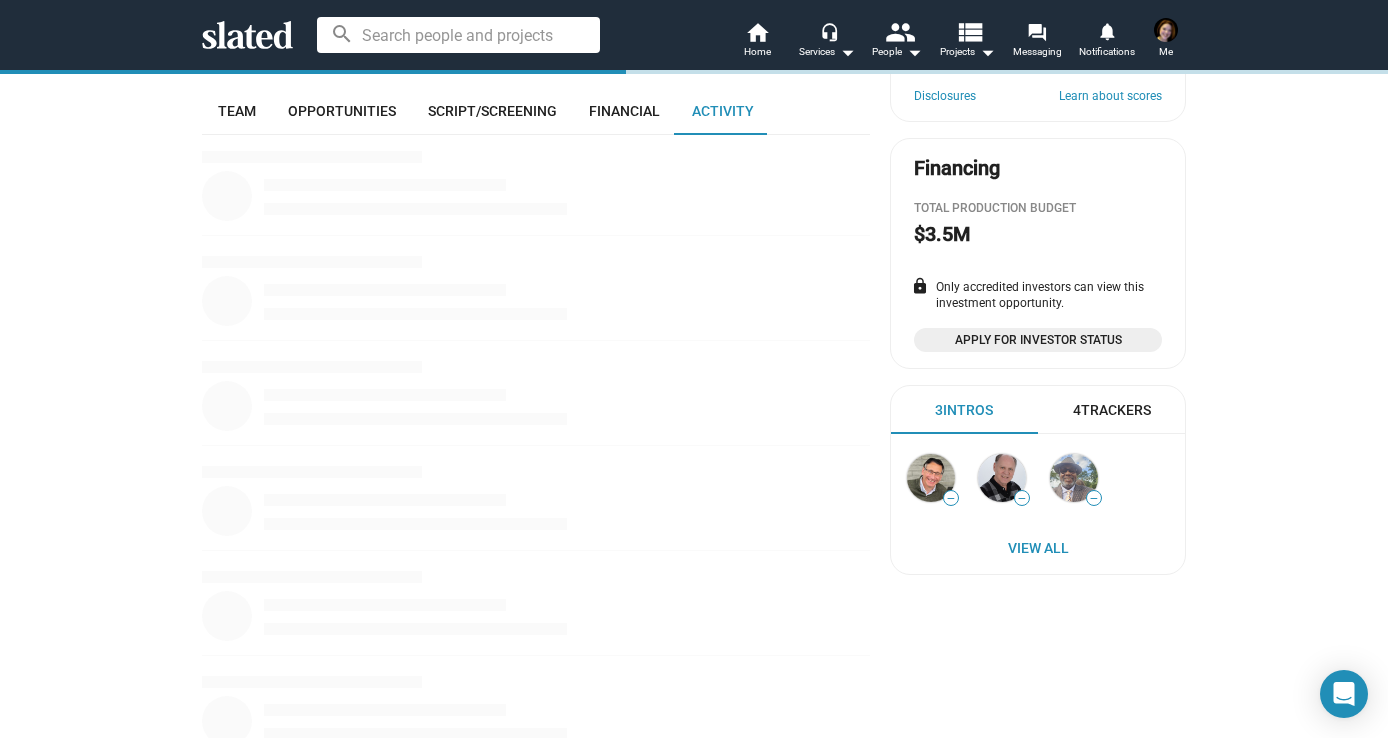 scroll, scrollTop: 442, scrollLeft: 0, axis: vertical 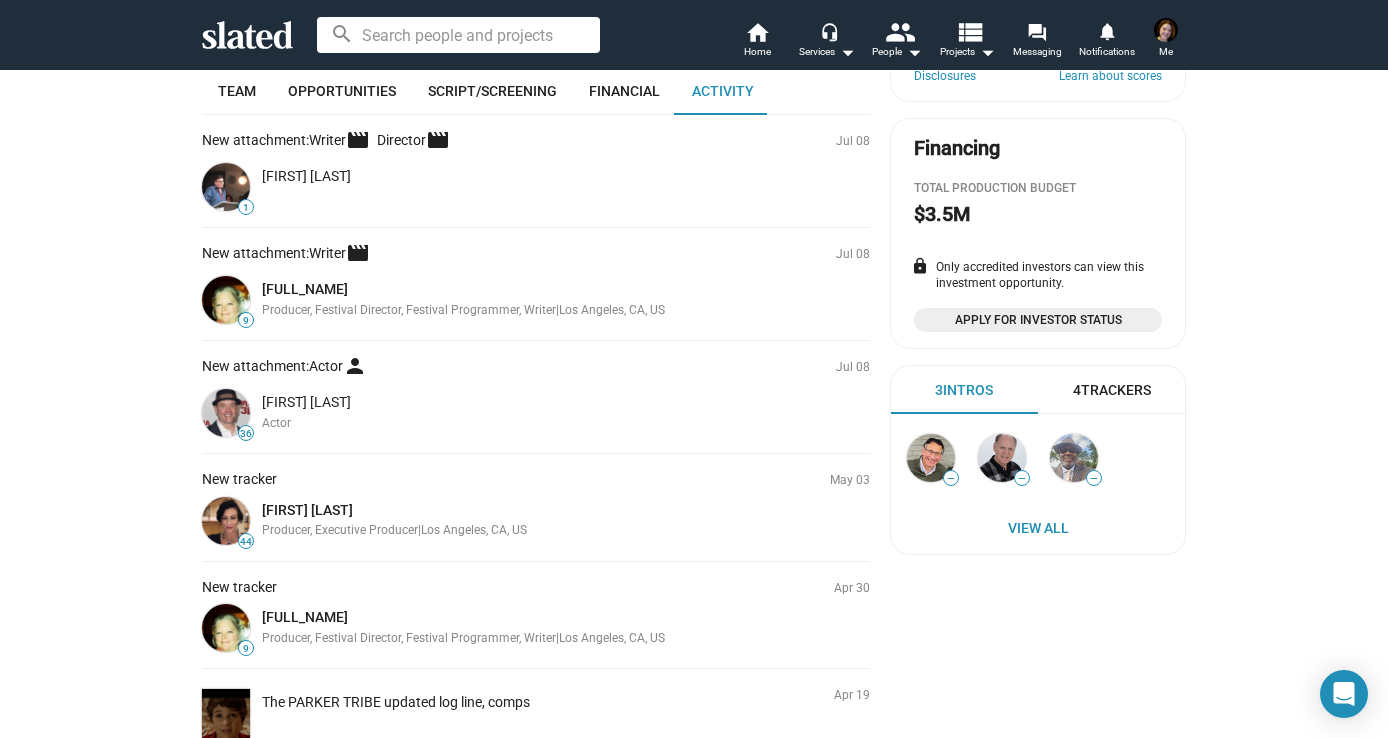 click on "[FIRST] [LAST]" at bounding box center (306, 176) 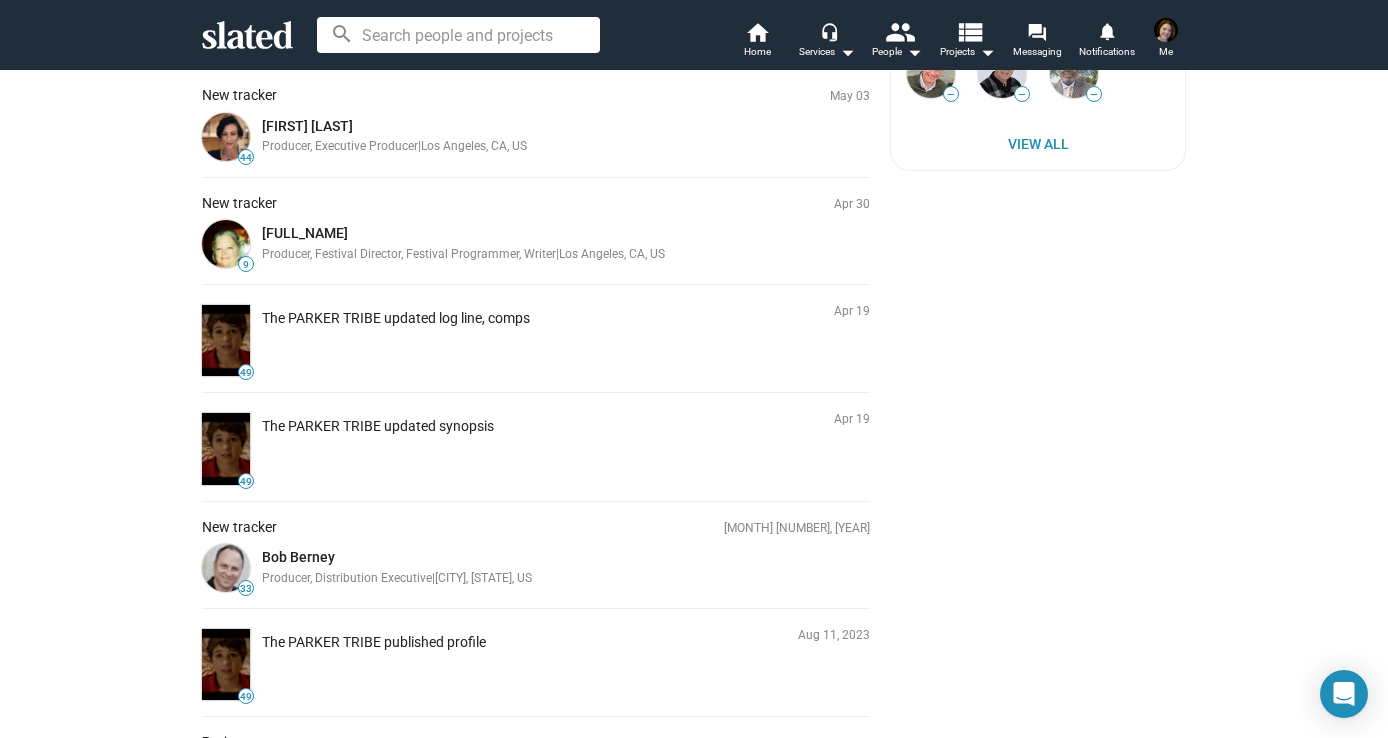 scroll, scrollTop: 832, scrollLeft: 0, axis: vertical 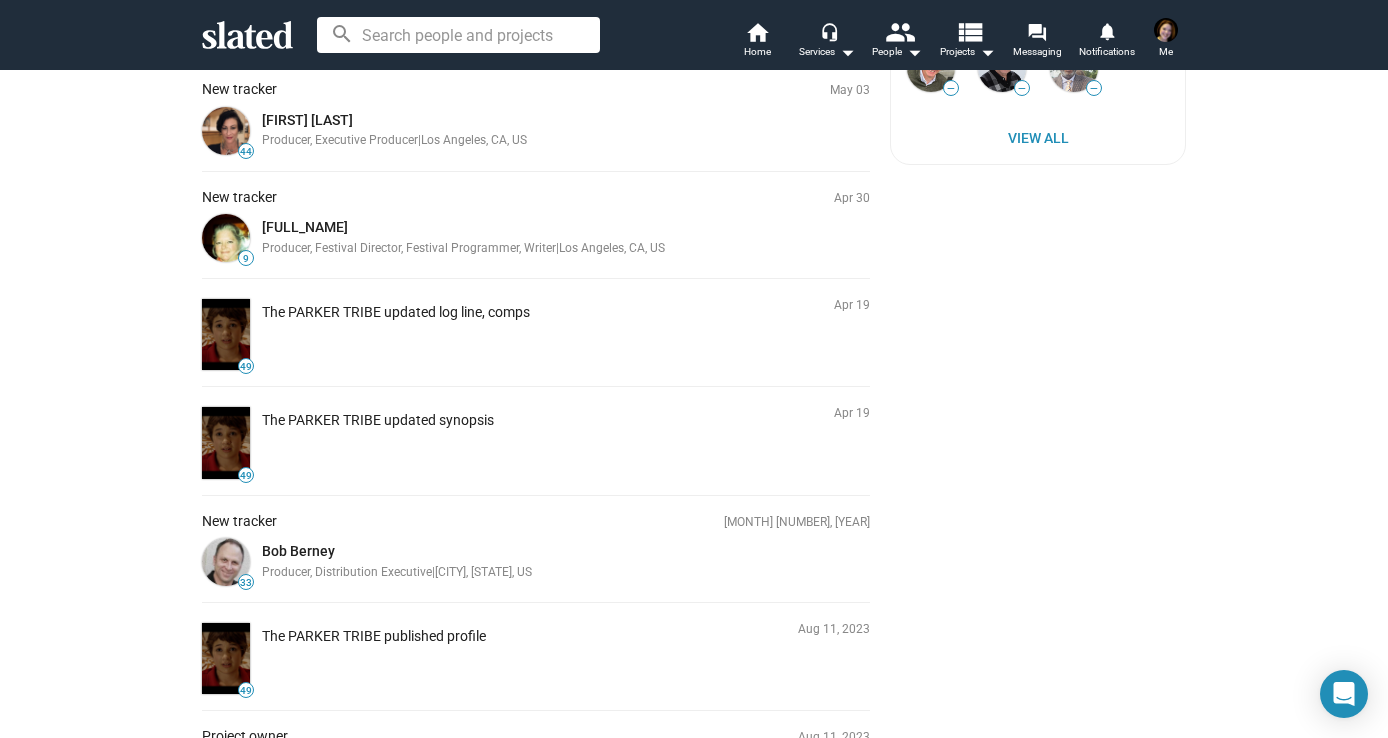 click at bounding box center (226, 334) 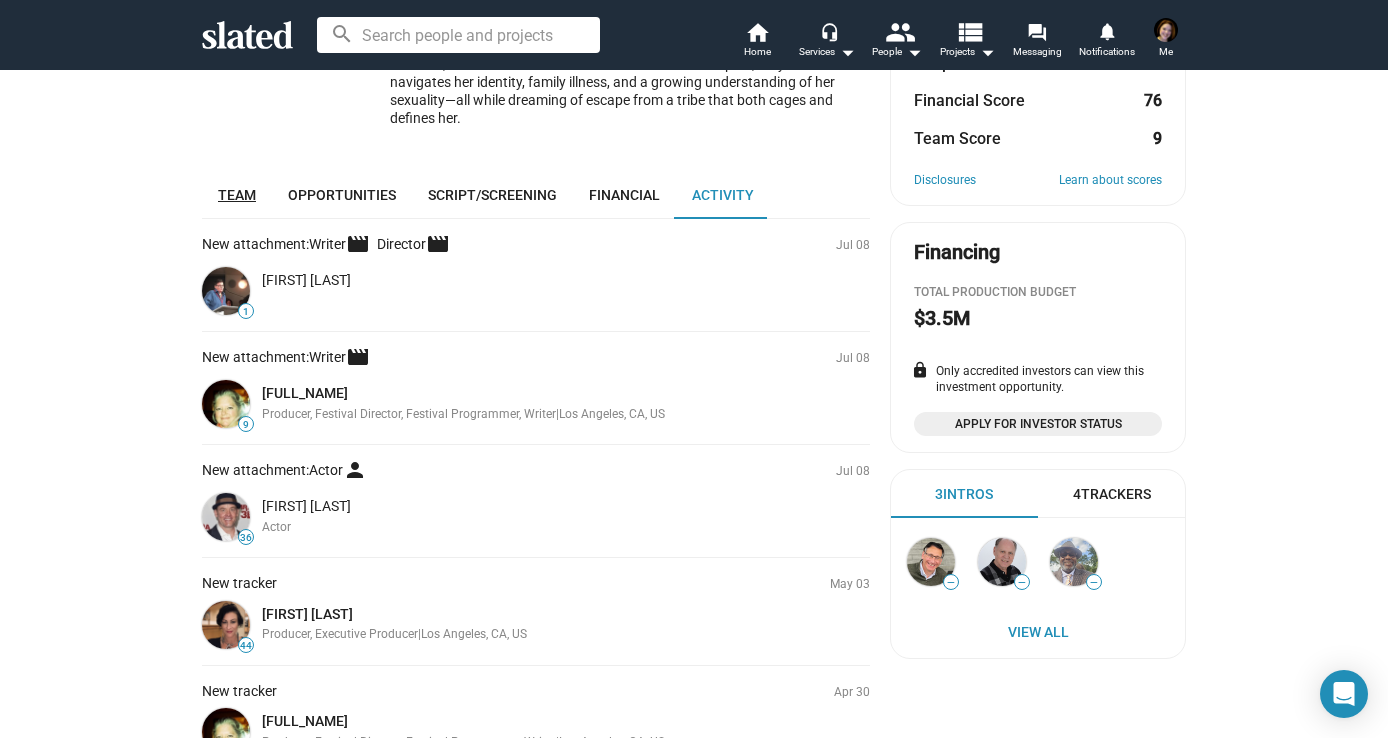 scroll, scrollTop: 0, scrollLeft: 0, axis: both 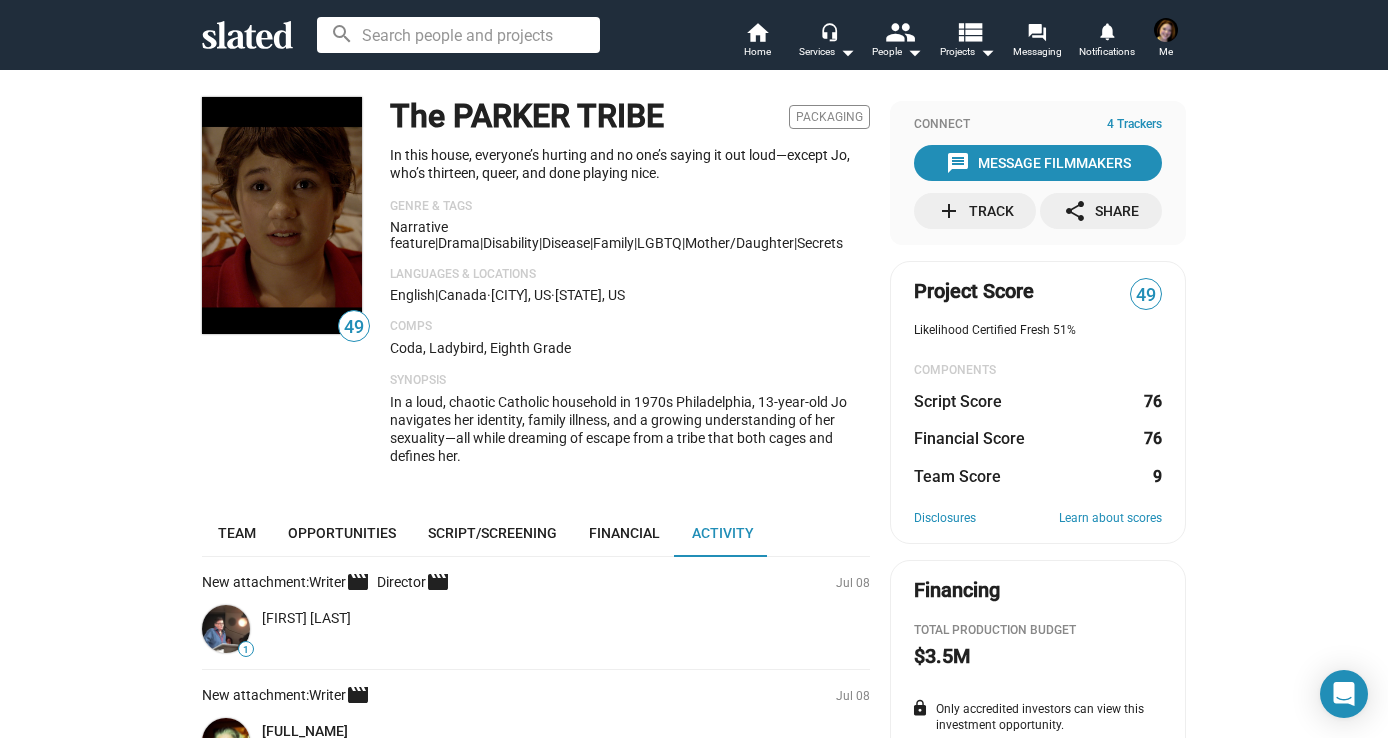 click on "[FIRST] [LAST]" at bounding box center (306, 618) 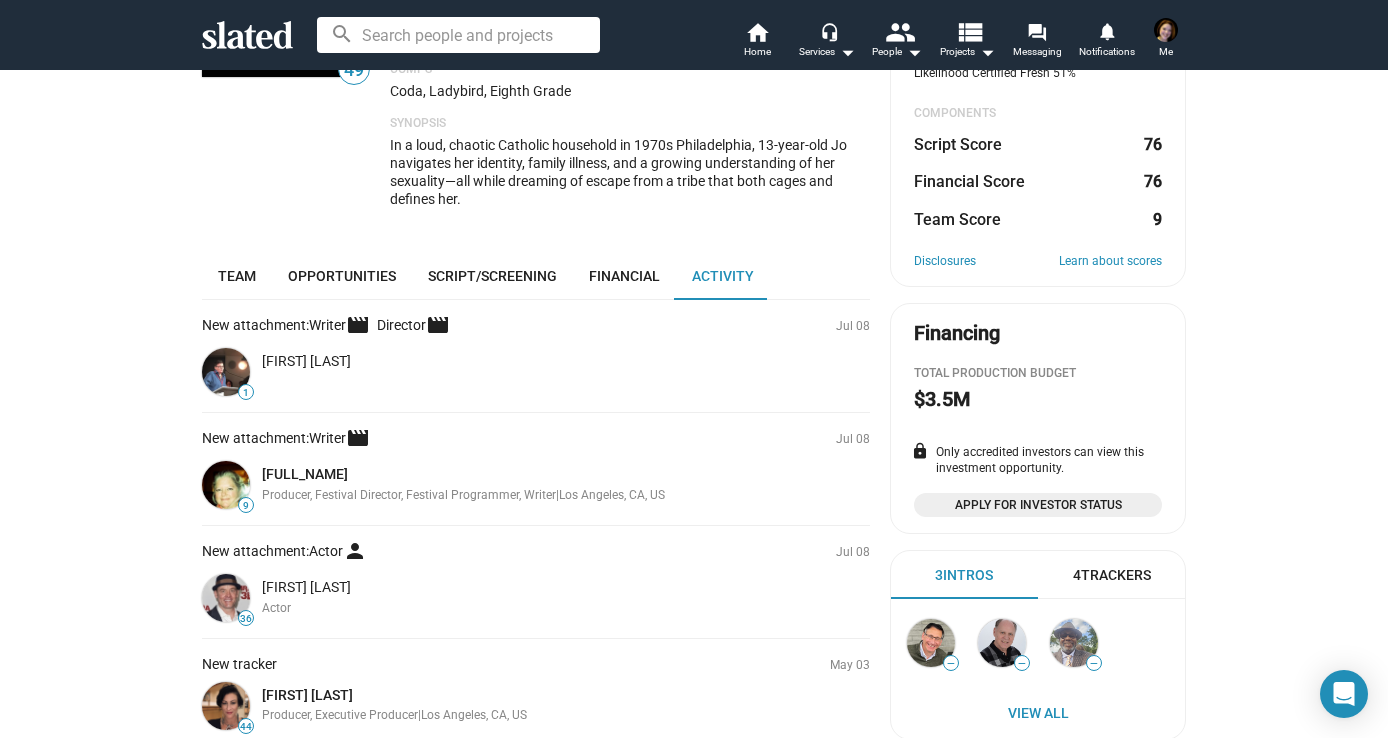 scroll, scrollTop: 0, scrollLeft: 0, axis: both 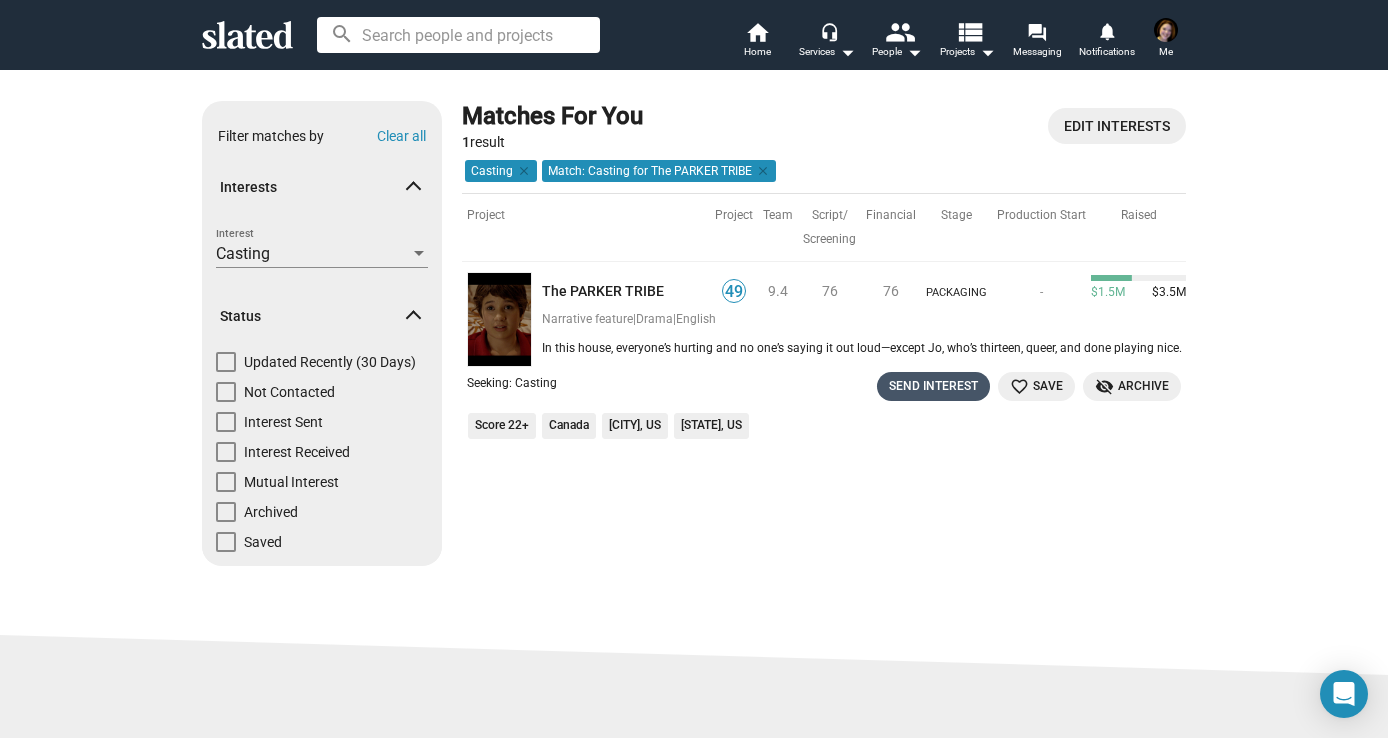 click on "Send Interest" at bounding box center (933, 386) 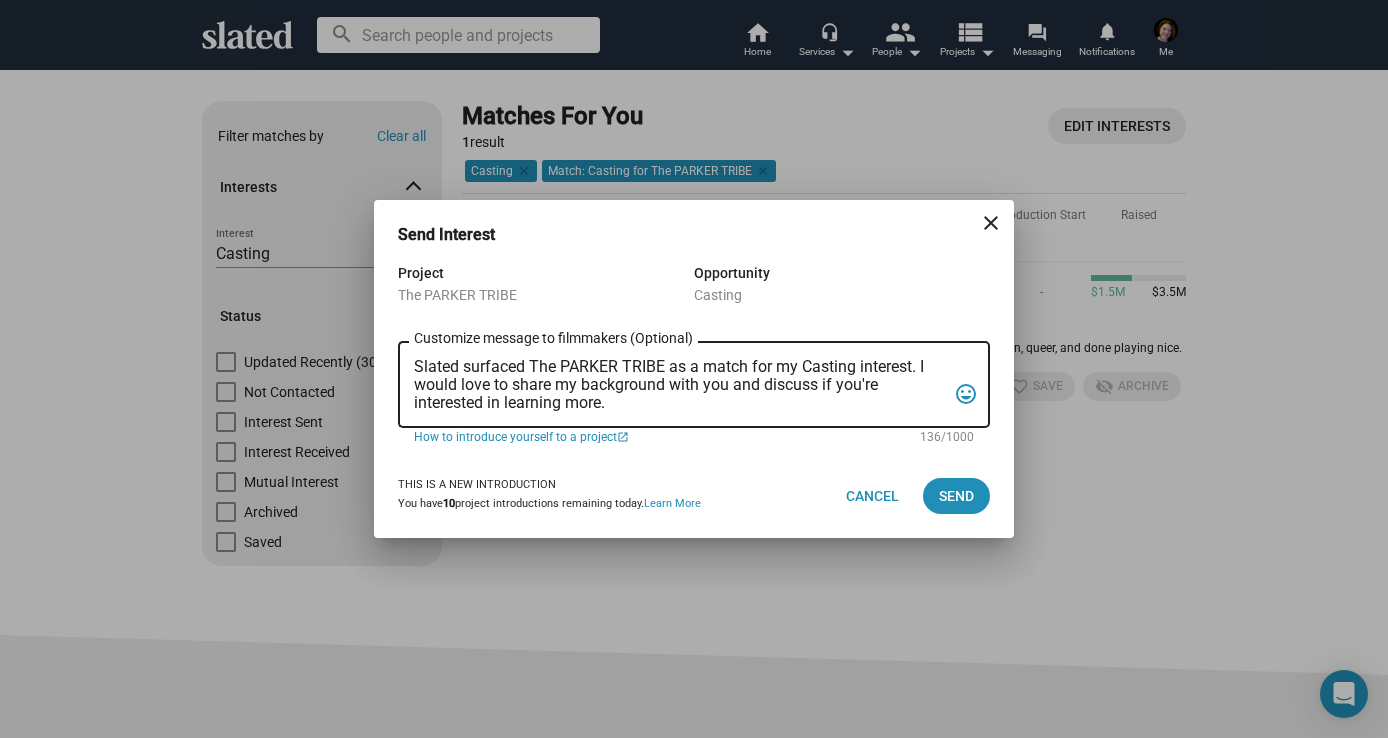 click on "Slated surfaced The PARKER TRIBE as a match for my Casting interest. I would love to share my background with you and discuss if you're interested in learning more. Customize message to filmmakers (Optional) Customize message (Optional) tag_faces" at bounding box center [694, 382] 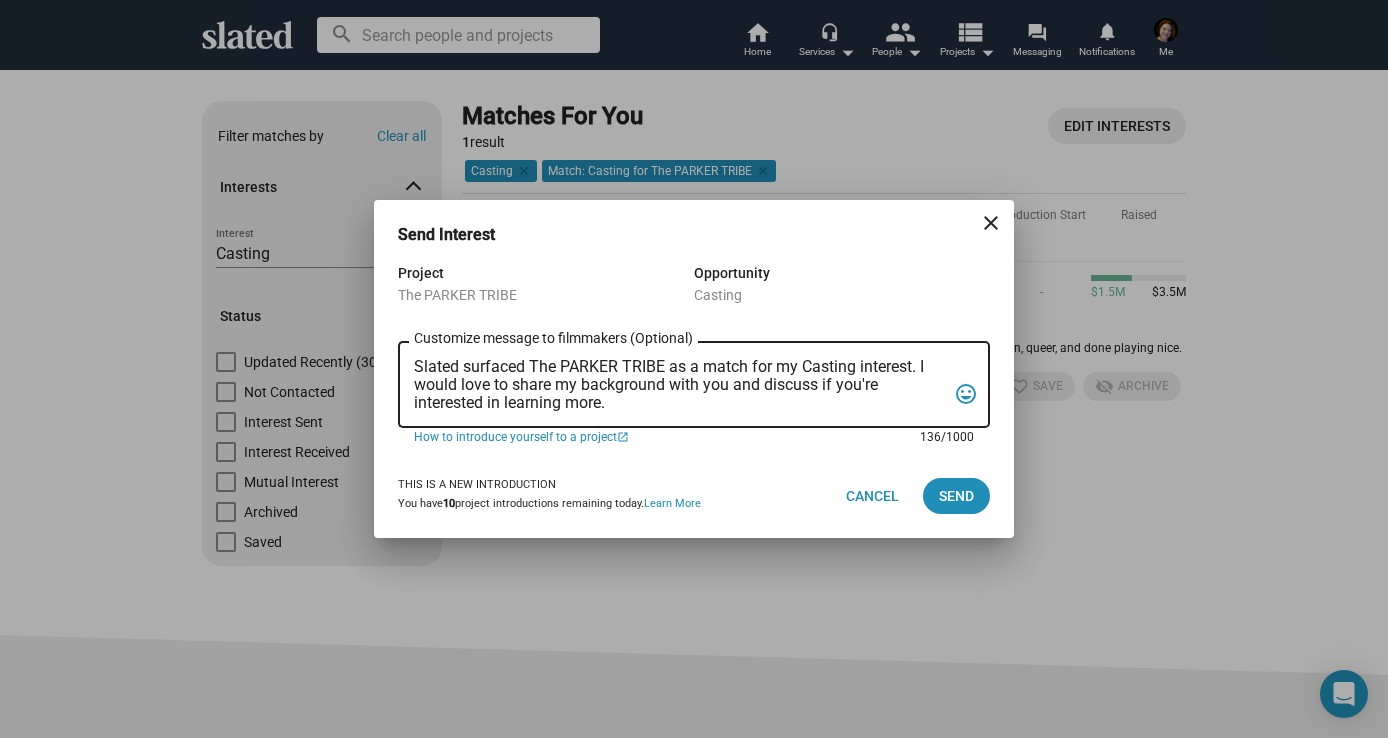 scroll, scrollTop: 0, scrollLeft: 0, axis: both 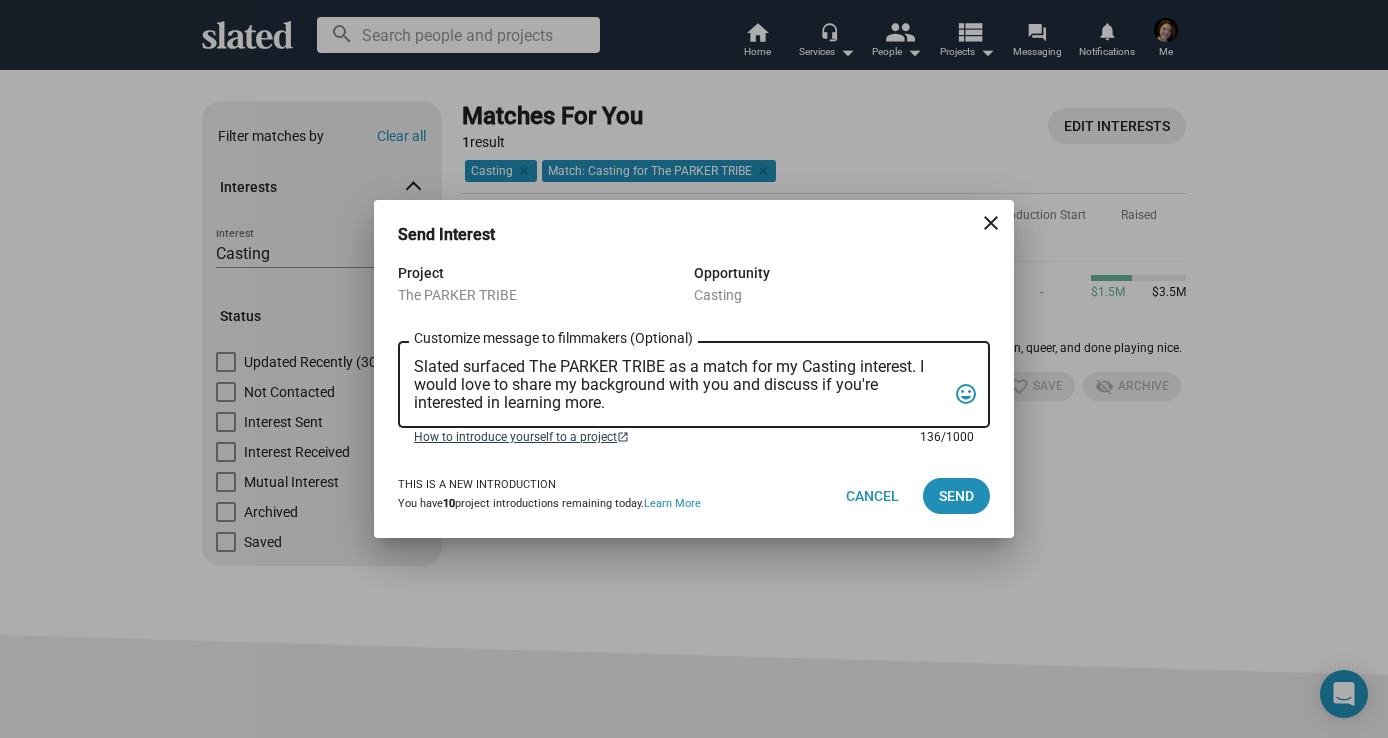 click on "open_in_new" at bounding box center [623, 438] 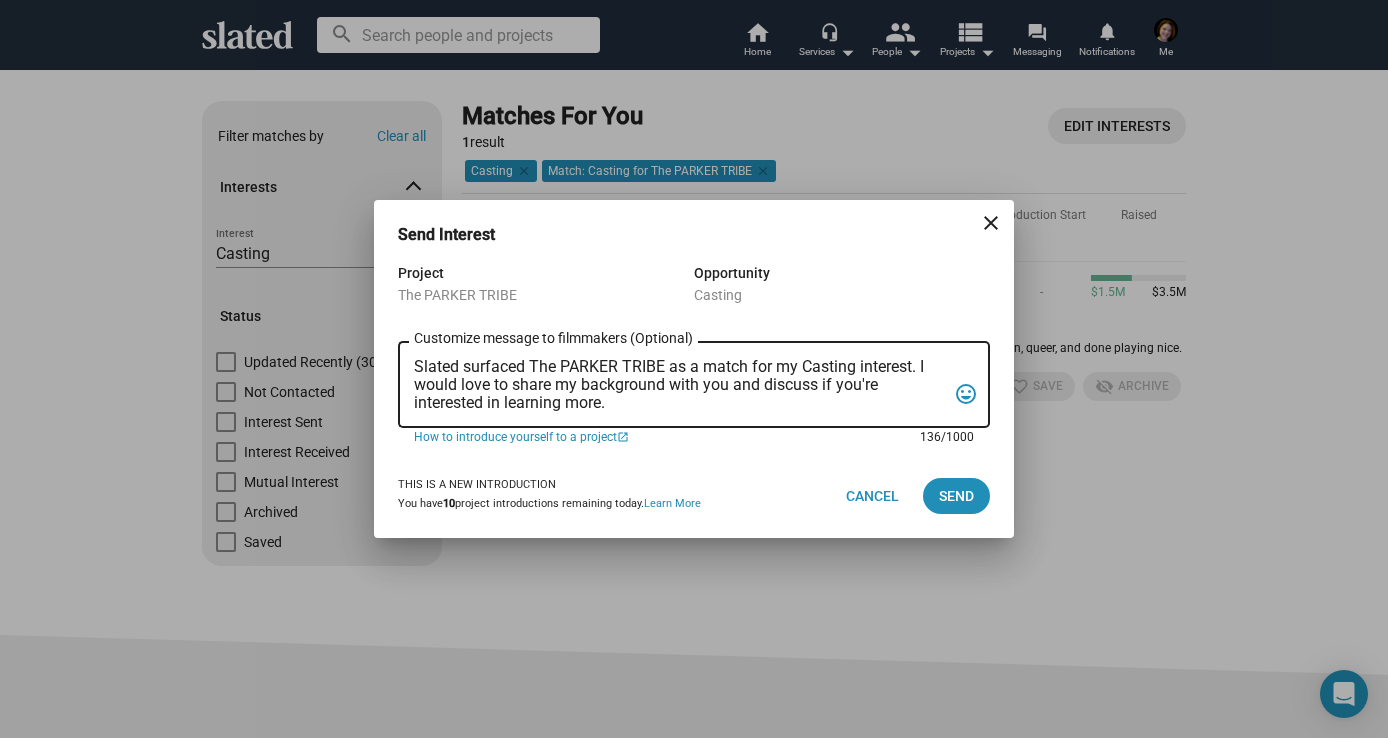 click on "Slated surfaced The PARKER TRIBE as a match for my Casting interest. I would love to share my background with you and discuss if you're interested in learning more." at bounding box center (680, 385) 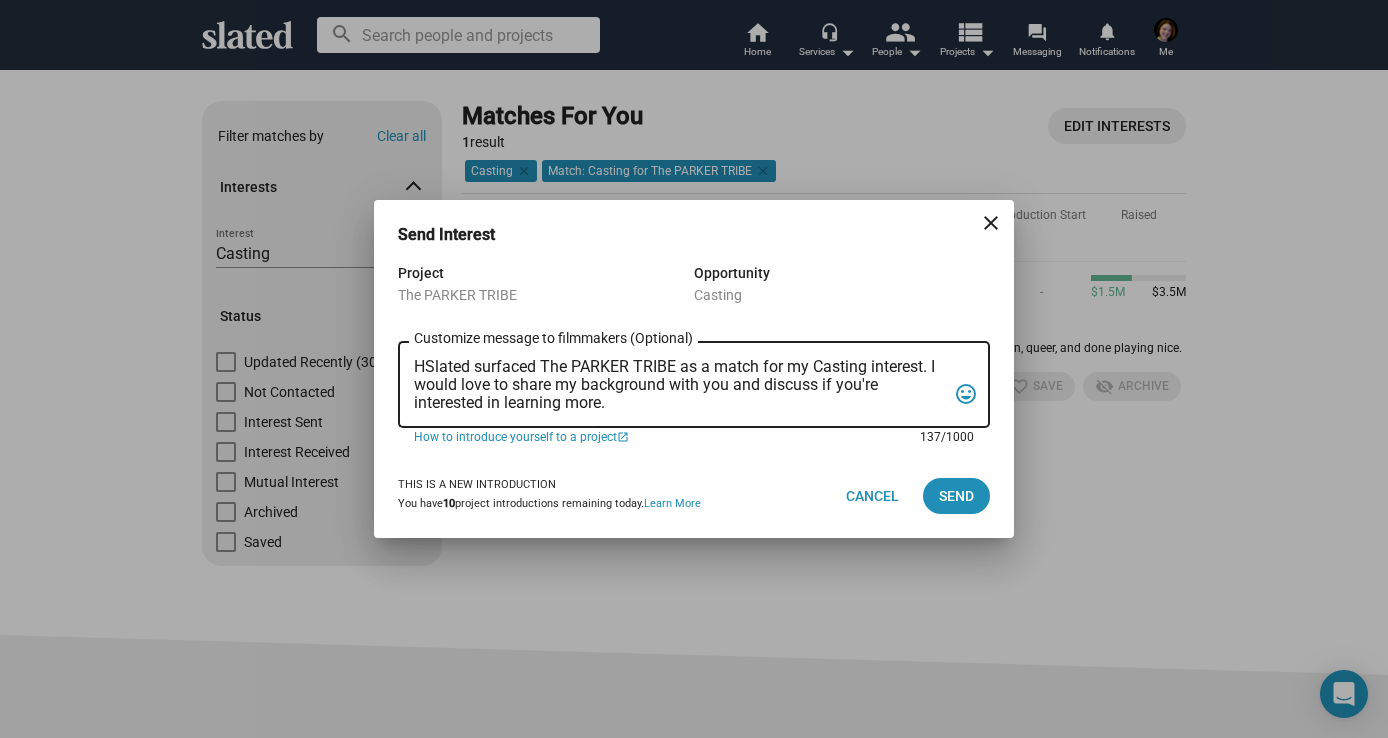 scroll, scrollTop: 0, scrollLeft: 0, axis: both 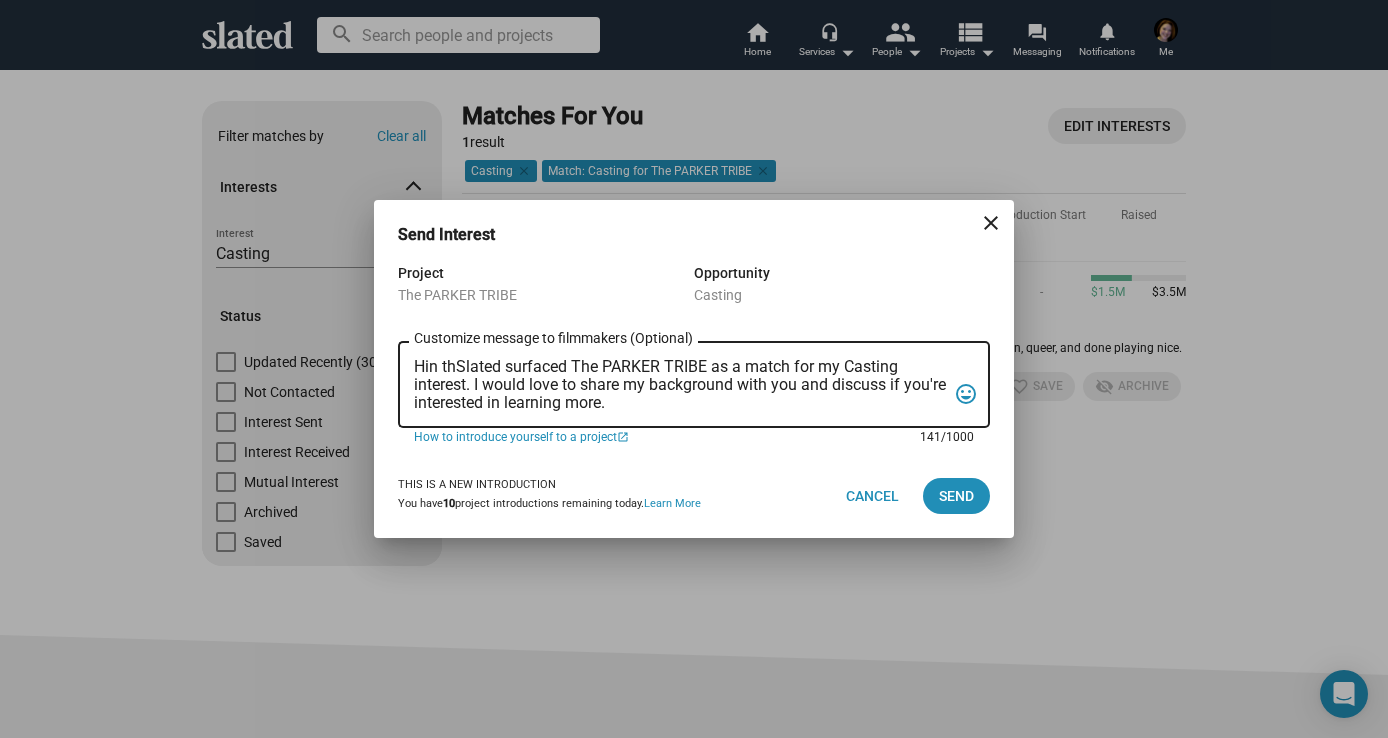 type on "Hin theSlated surfaced The PARKER TRIBE as a match for my Casting interest. I would love to share my background with you and discuss if you're interested in learning more." 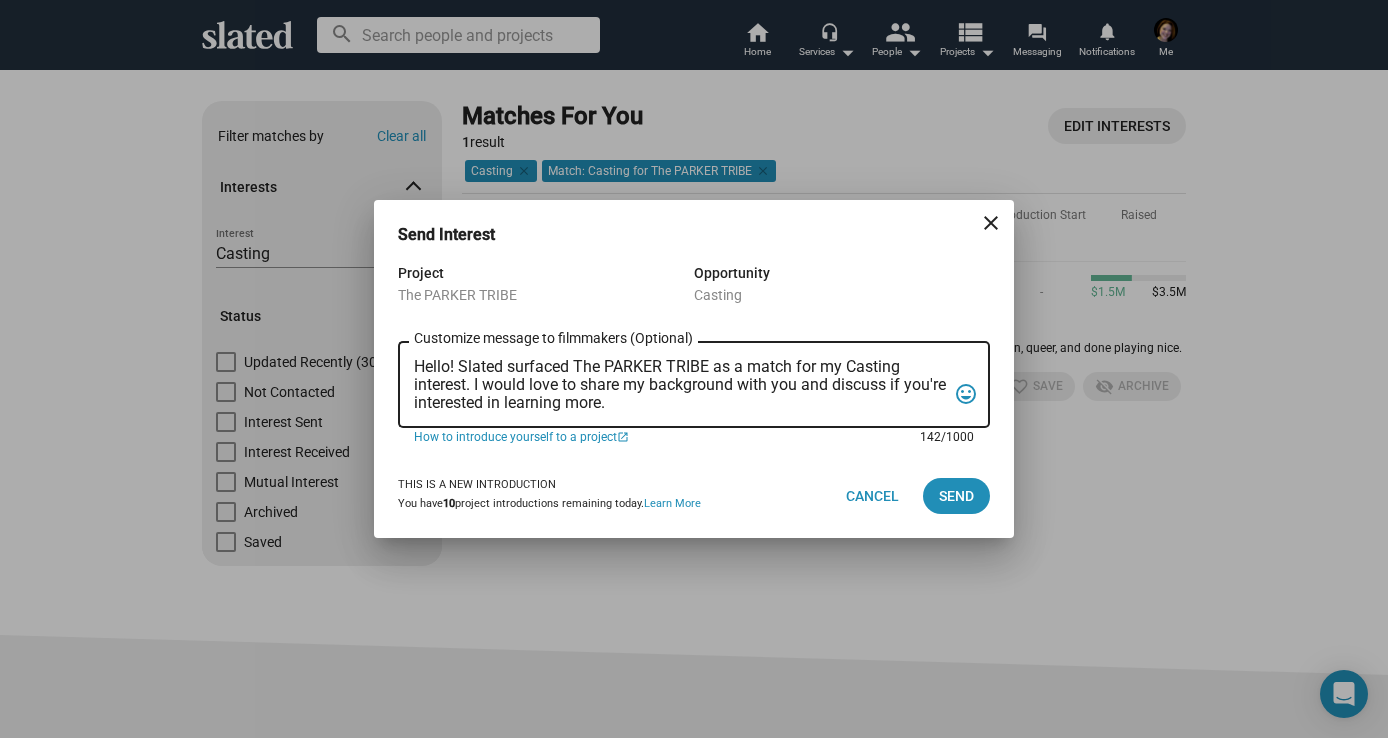 scroll, scrollTop: 0, scrollLeft: 0, axis: both 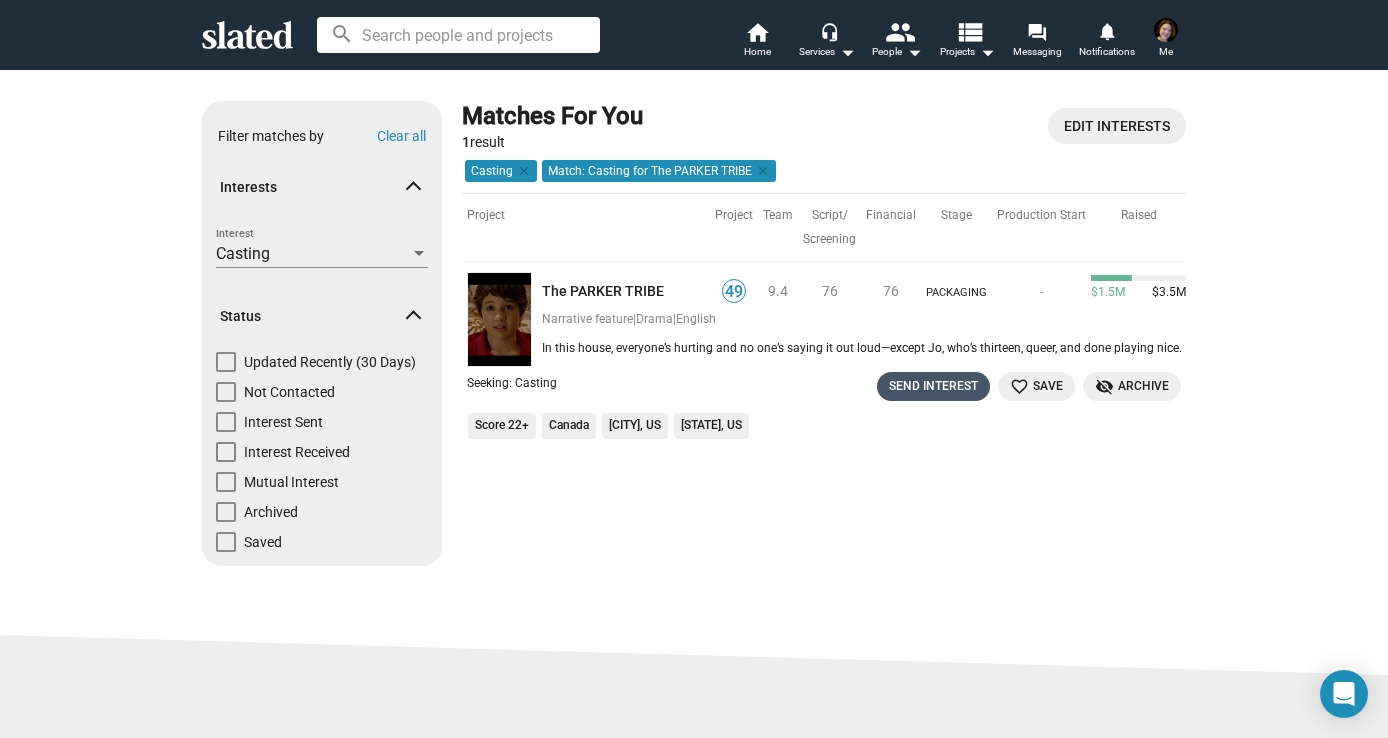 click on "Send Interest" at bounding box center [933, 386] 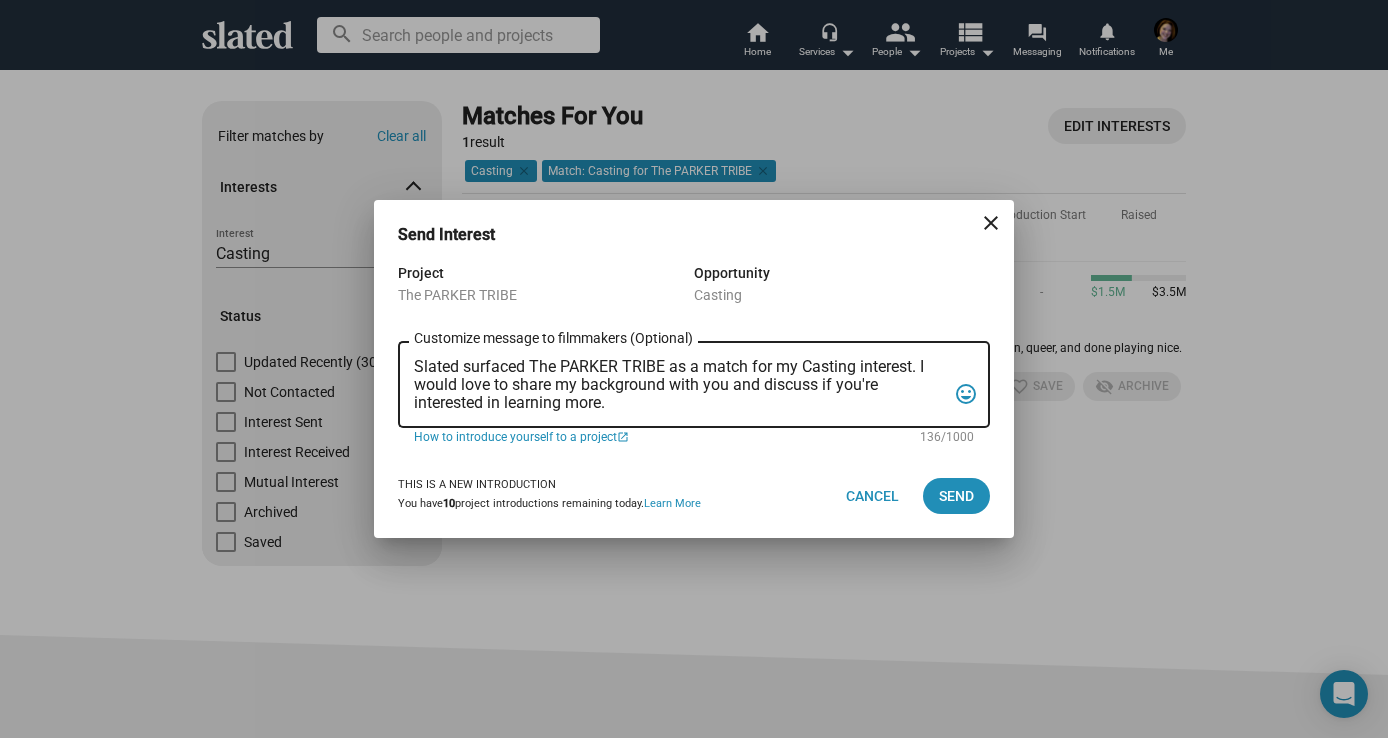 drag, startPoint x: 640, startPoint y: 414, endPoint x: 559, endPoint y: 390, distance: 84.48077 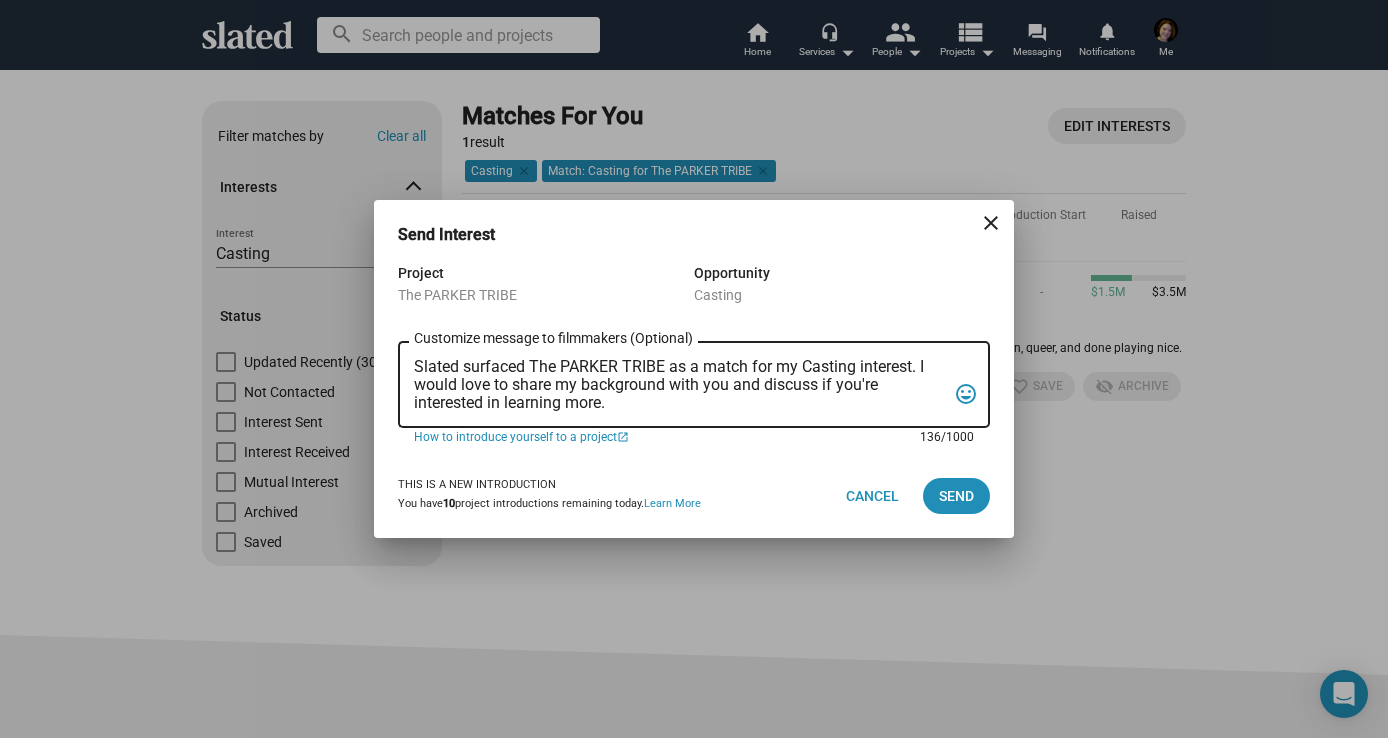 scroll, scrollTop: 0, scrollLeft: 0, axis: both 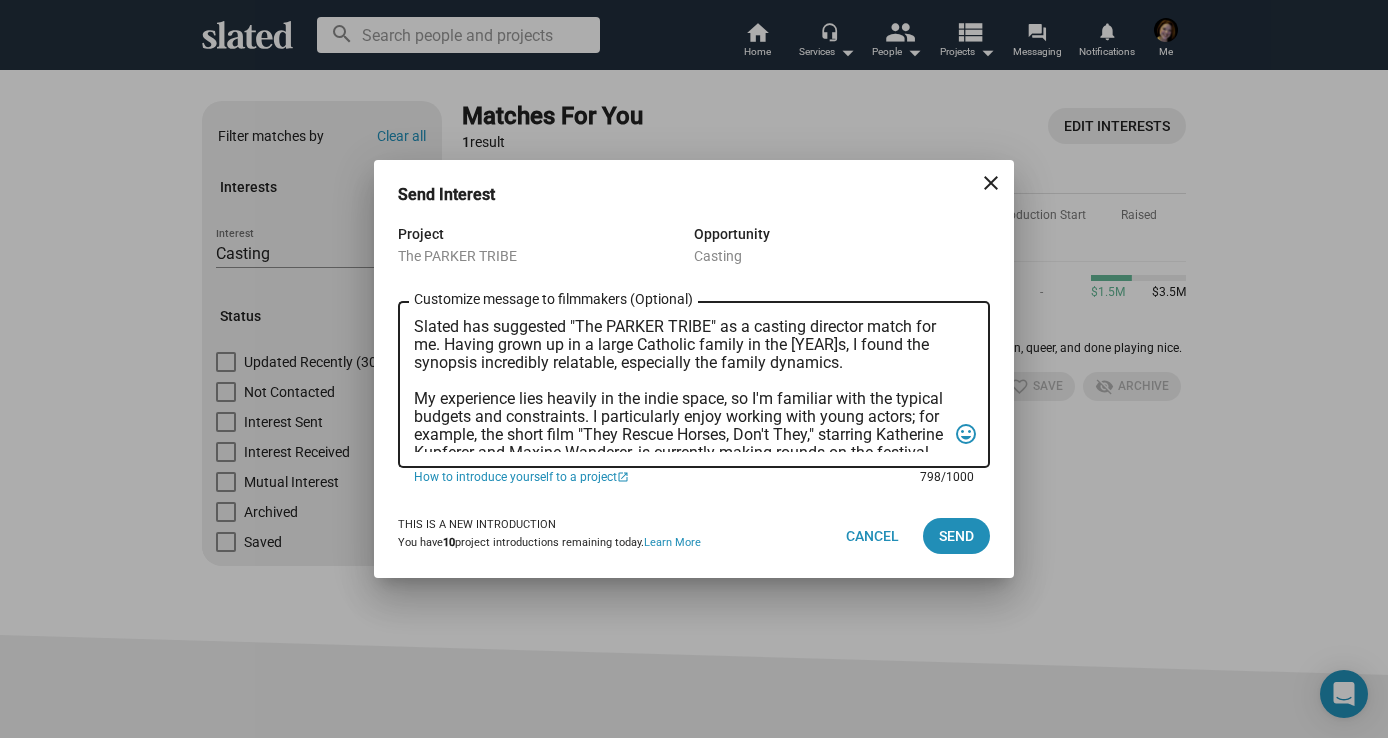 click on "Slated has suggested "The PARKER TRIBE" as a casting director match for me. Having grown up in a large Catholic family in the [DECADE]s, I found the synopsis incredibly relatable, especially the family dynamics.
My experience lies heavily in the indie space, so I'm familiar with the typical budgets and constraints. I particularly enjoy working with young actors; for example, the short film "They Rescue Horses, Don't They," starring [ACTOR_NAME] and [ACTOR_NAME], is currently making rounds on the festival circuit.
I'd love the chance to read the script and discuss the project with you. I'm also curious in your approach to casting the two brothers with MD – specifically, whether you're open to all actors or hoping to cast authentic wheelchair users. As a member of CSA’s  Equity in Entertainment committee, I work and volunteer a lot in the underrepresented actor communities, including performers with disabilities.  Would love to discuss. Customize message to filmmakers (Optional) tag_faces" at bounding box center (694, 383) 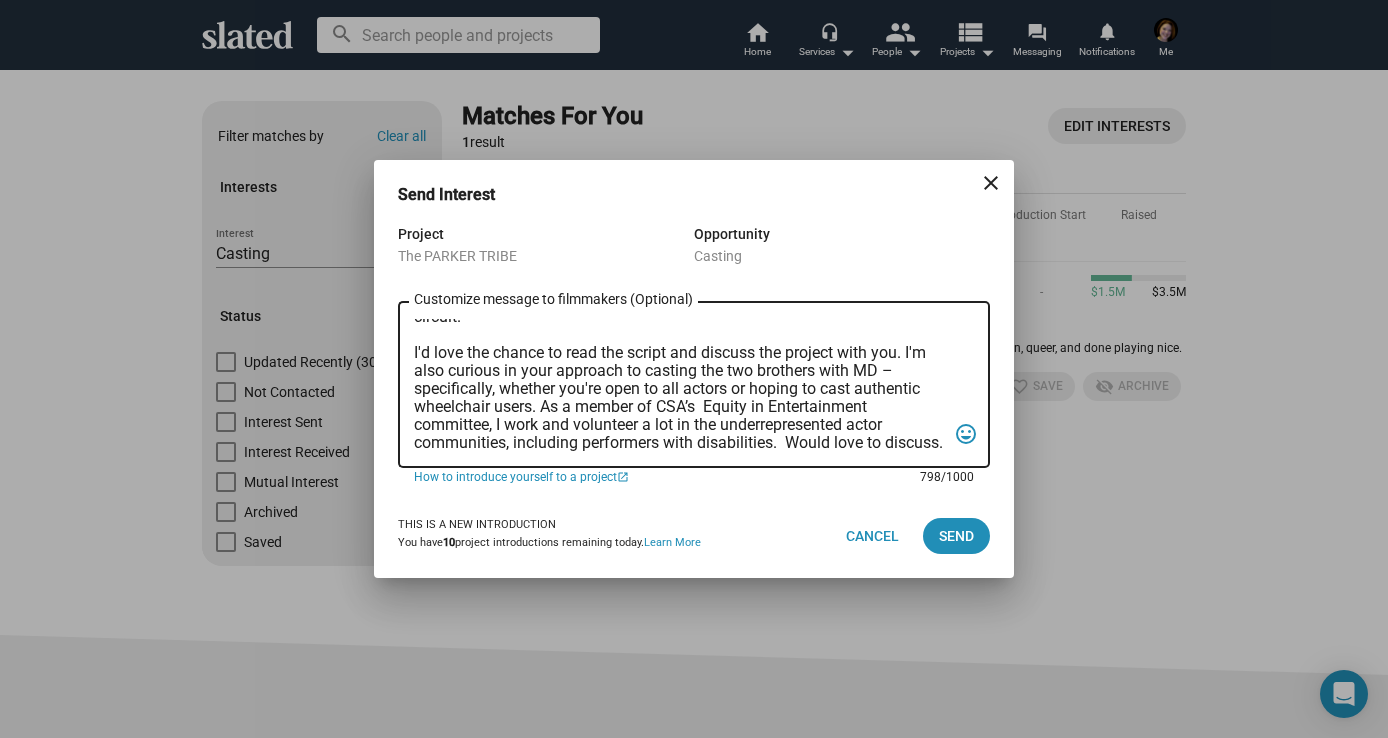 scroll, scrollTop: 0, scrollLeft: 0, axis: both 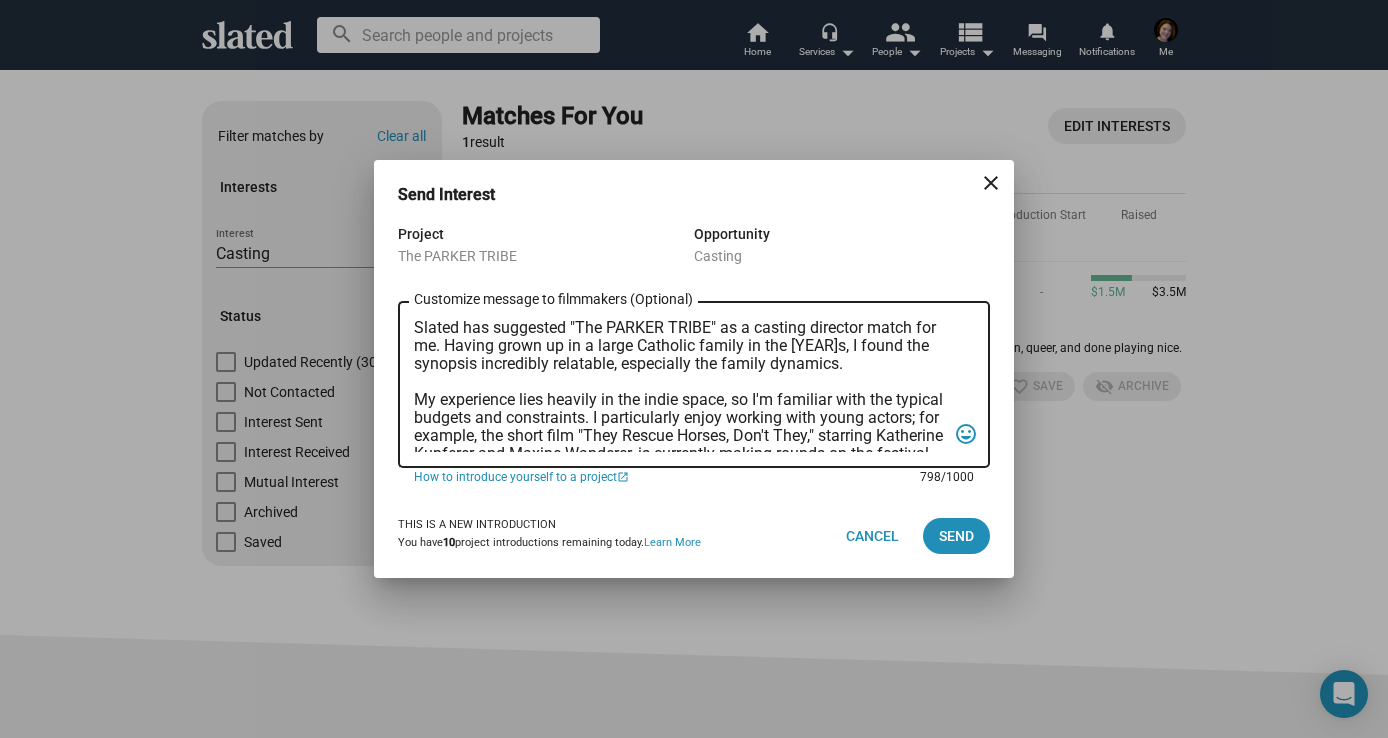click on "Slated has suggested "The PARKER TRIBE" as a casting director match for me. Having grown up in a large Catholic family in the [YEAR]s, I found the synopsis incredibly relatable, especially the family dynamics.
My experience lies heavily in the indie space, so I'm familiar with the typical budgets and constraints. I particularly enjoy working with young actors; for example, the short film "They Rescue Horses, Don't They," starring Katherine Kupferer and Maxine Wanderer, is currently making rounds on the festival circuit.
I'd love the chance to read the script and discuss the project with you. I'm also curious in your approach to casting the two brothers with MD – specifically, whether you're open to all actors or hoping to cast authentic wheelchair users. As a member of CSA’s  Equity in Entertainment committee, I work and volunteer a lot in the underrepresented actor communities, including performers with disabilities.  Would love to discuss." at bounding box center (680, 385) 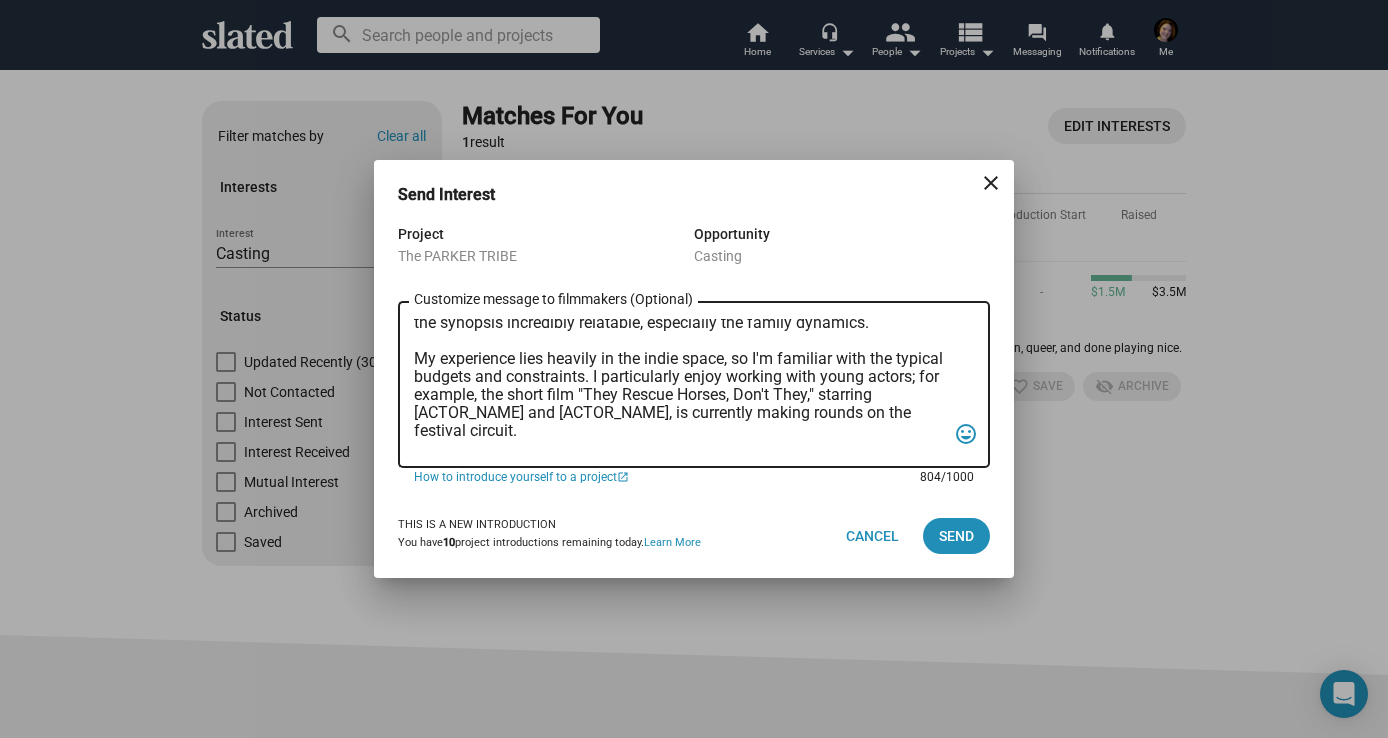 scroll, scrollTop: 68, scrollLeft: 0, axis: vertical 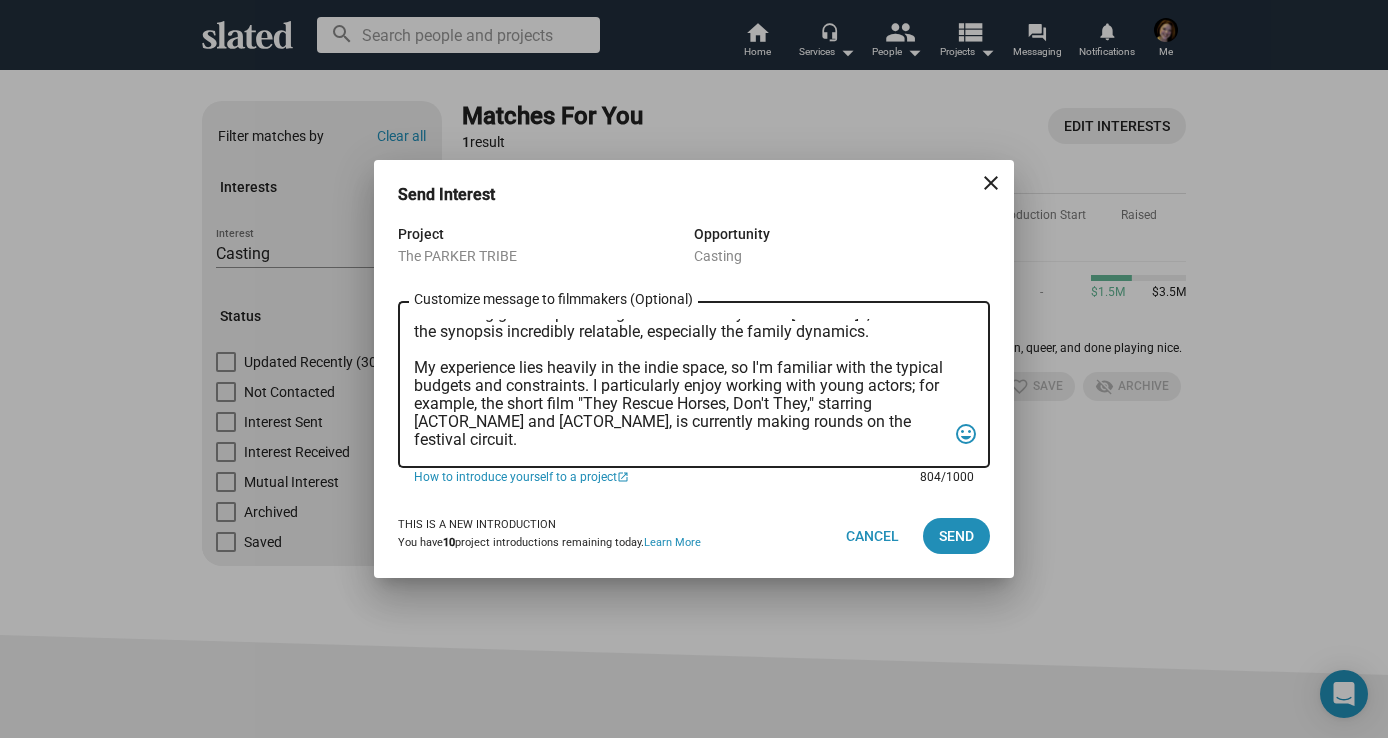 drag, startPoint x: 921, startPoint y: 387, endPoint x: 478, endPoint y: 406, distance: 443.40726 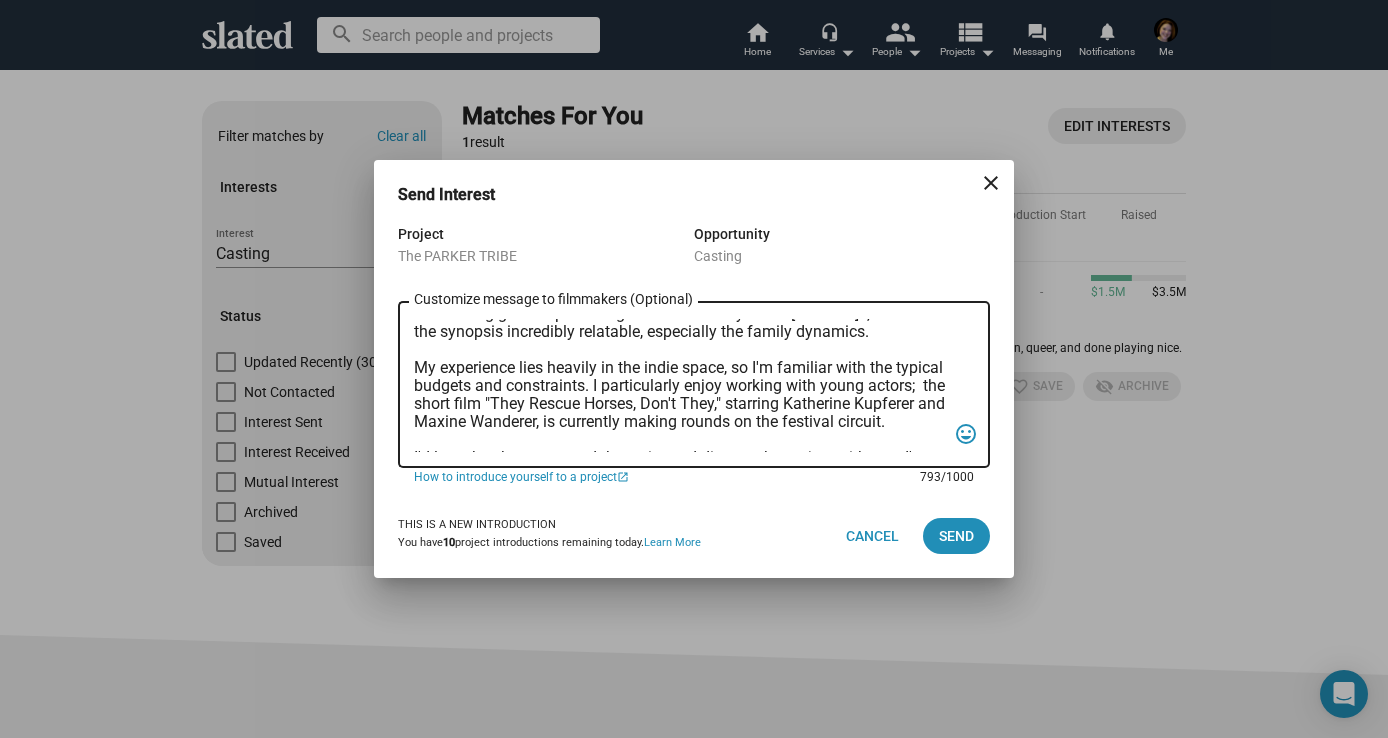 click on "Hello!
Slated has suggested "The PARKER TRIBE" as a casting director match for me. Having grown up in a large Catholic family in the [DECADE]s, I found the synopsis incredibly relatable, especially the family dynamics.
My experience lies heavily in the indie space, so I'm familiar with the typical budgets and constraints. I particularly enjoy working with young actors;  the short film "They Rescue Horses, Don't They," starring Katherine Kupferer and Maxine Wanderer, is currently making rounds on the festival circuit.
I'd love the chance to read the script and discuss the project with you. I'm also curious in your approach to casting the two brothers with MD – specifically, whether you're open to all actors or hoping to cast authentic wheelchair users. As a member of CSA’s  Equity in Entertainment committee, I work and volunteer a lot in the underrepresented actor communities, including performers with disabilities.  Would love to discuss." at bounding box center [680, 385] 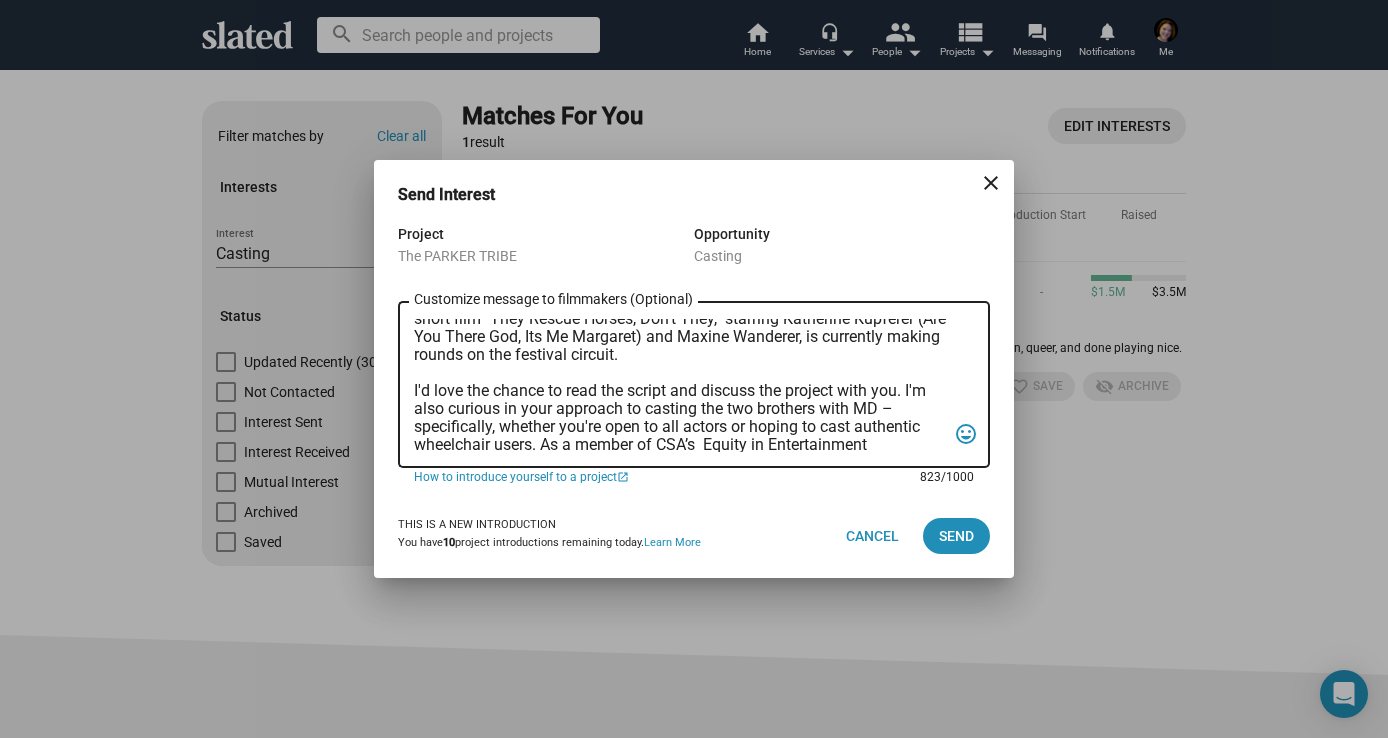scroll, scrollTop: 227, scrollLeft: 0, axis: vertical 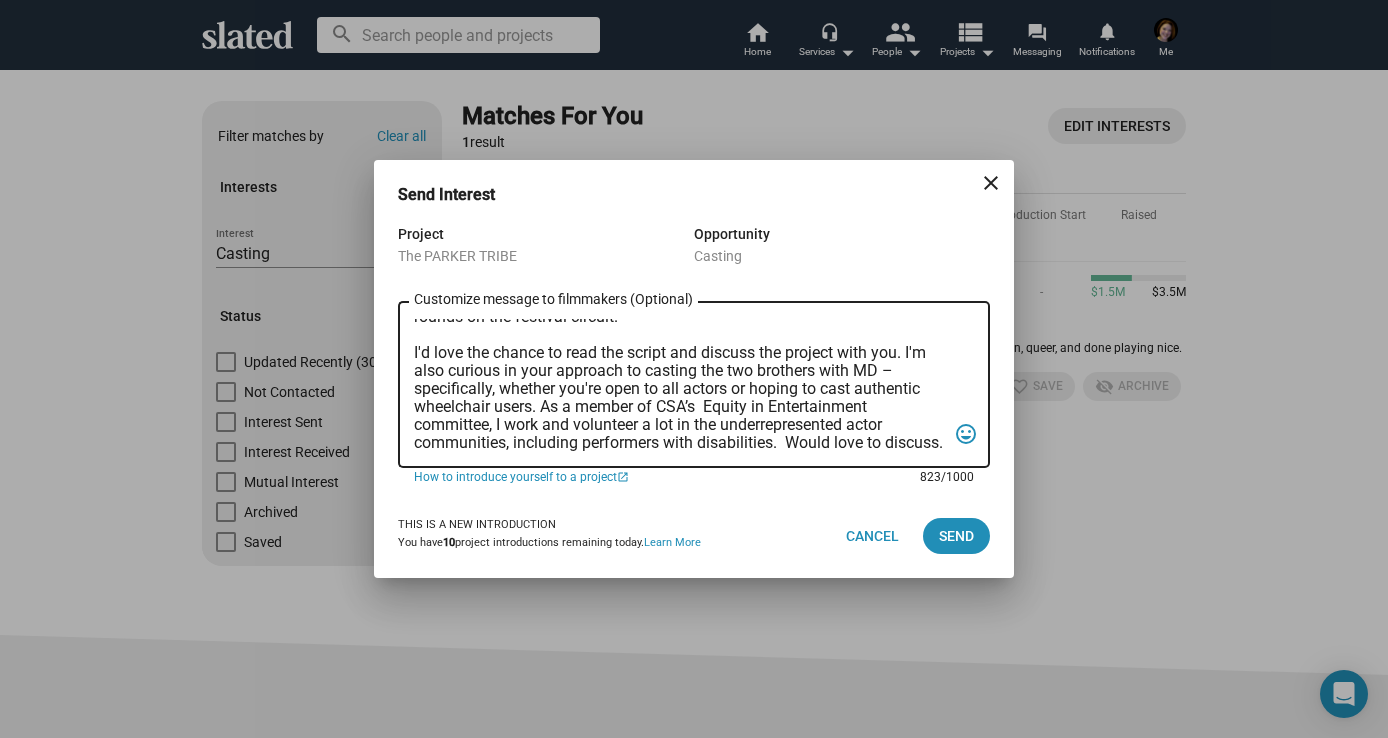 click on "Hello!
Slated has suggested "The PARKER TRIBE" as a casting director match for me. Having grown up in a large Catholic family in the 80s, I found the synopsis incredibly relatable, especially the family dynamics.
My experience lies heavily in the indie space, so I'm familiar with the typical budgets and constraints. I particularly enjoy working with young actors;  the short film "They Rescue Horses, Don't They," starring Katherine Kupferer (Are You There God, Its Me Margaret) and Maxine Wanderer, is currently making rounds on the festival circuit.
I'd love the chance to read the script and discuss the project with you. I'm also curious in your approach to casting the two brothers with MD – specifically, whether you're open to all actors or hoping to cast authentic wheelchair users. As a member of CSA’s  Equity in Entertainment committee, I work and volunteer a lot in the underrepresented actor communities, including performers with disabilities.  Would love to discuss." at bounding box center [680, 385] 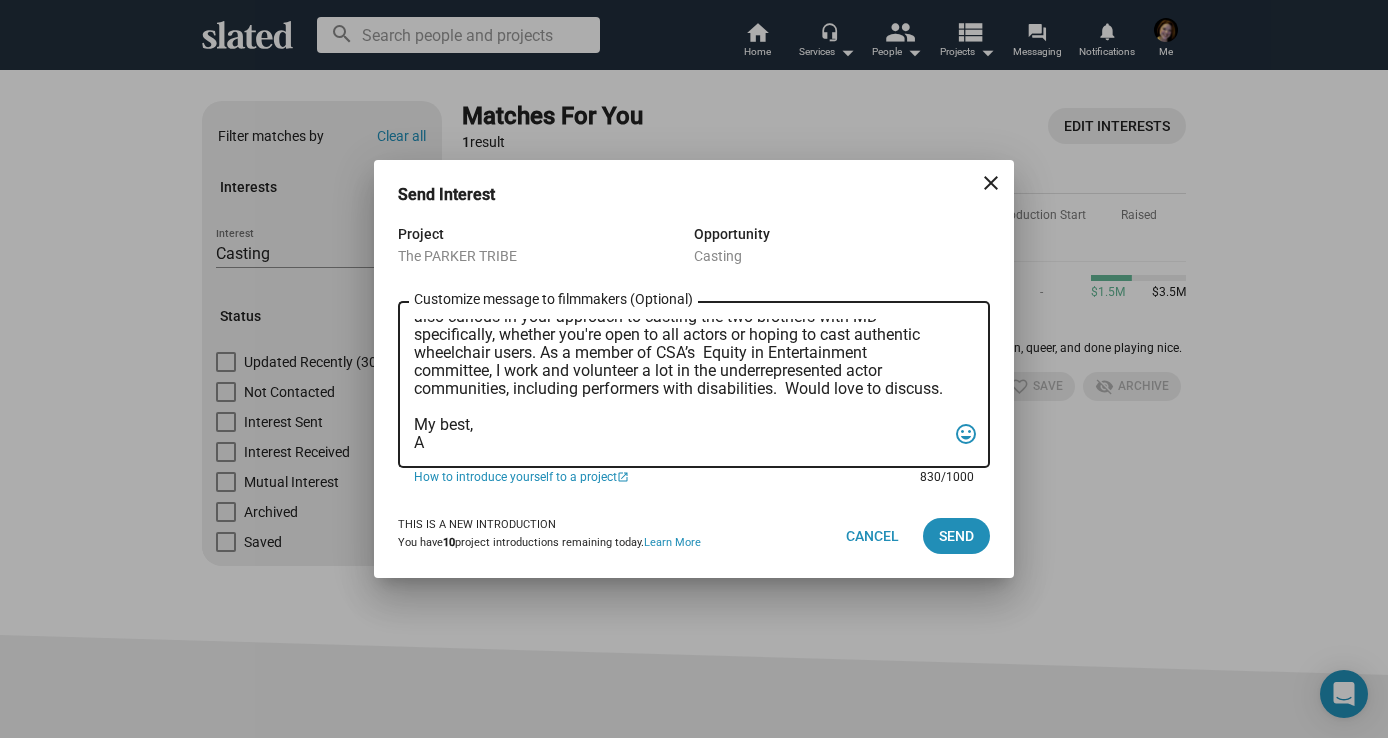 scroll, scrollTop: 263, scrollLeft: 0, axis: vertical 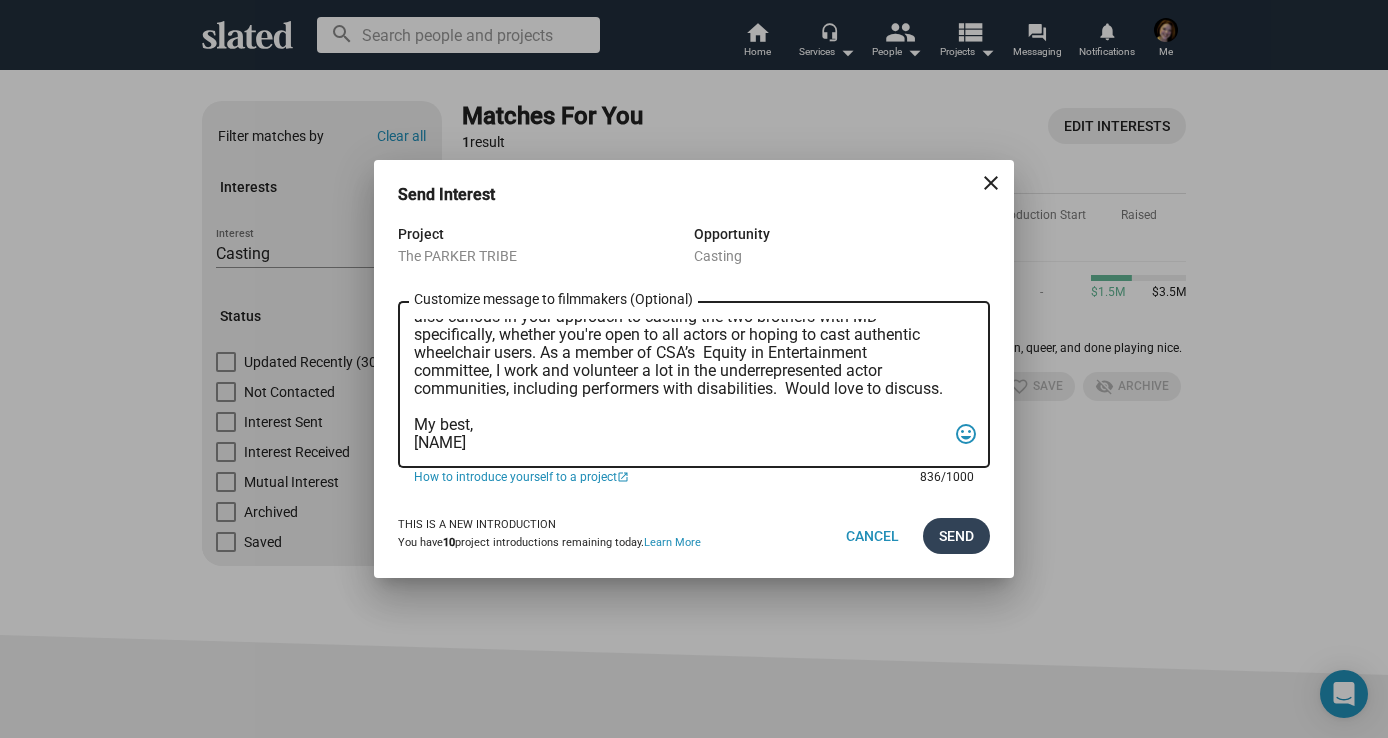 type on "Hello!
Slated has suggested "The PARKER TRIBE" as a casting director match for me. Having grown up in a large Catholic family in the [DECADE]s, I found the synopsis incredibly relatable, especially the family dynamics.
My experience lies heavily in the indie space, so I'm familiar with the typical budgets and constraints. I particularly enjoy working with young actors;  the short film "They Rescue Horses, Don't They," starring Katherine Kupferer (Are You There God, Its Me Margaret) and Maxine Wanderer, is currently making rounds on the festival circuit.
I'd love the chance to read the script and discuss the project with you. I'm also curious in your approach to casting the two brothers with MD – specifically, whether you're open to all actors or hoping to cast authentic wheelchair users. As a member of CSA’s  Equity in Entertainment committee, I work and volunteer a lot in the underrepresented actor communities, including performers with disabilities.  Would love to discuss.
My best,
[NAME]" 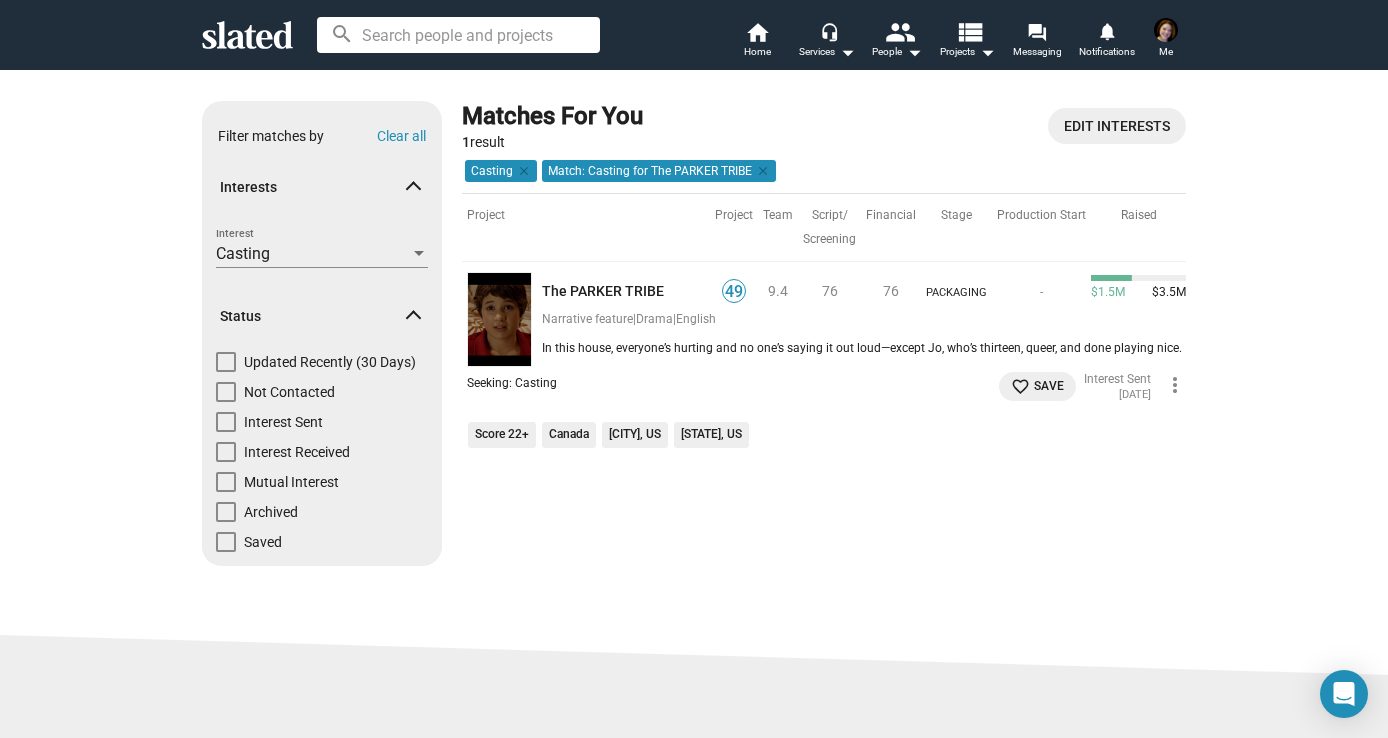 click at bounding box center [247, 35] 